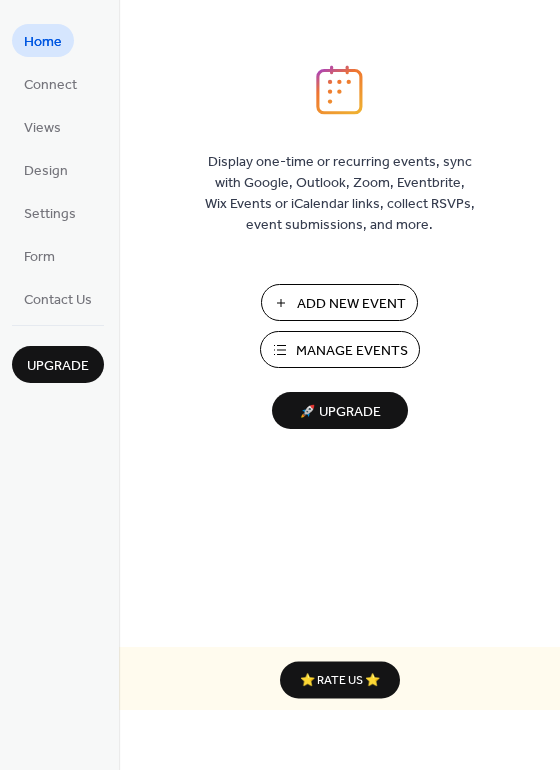 scroll, scrollTop: 0, scrollLeft: 0, axis: both 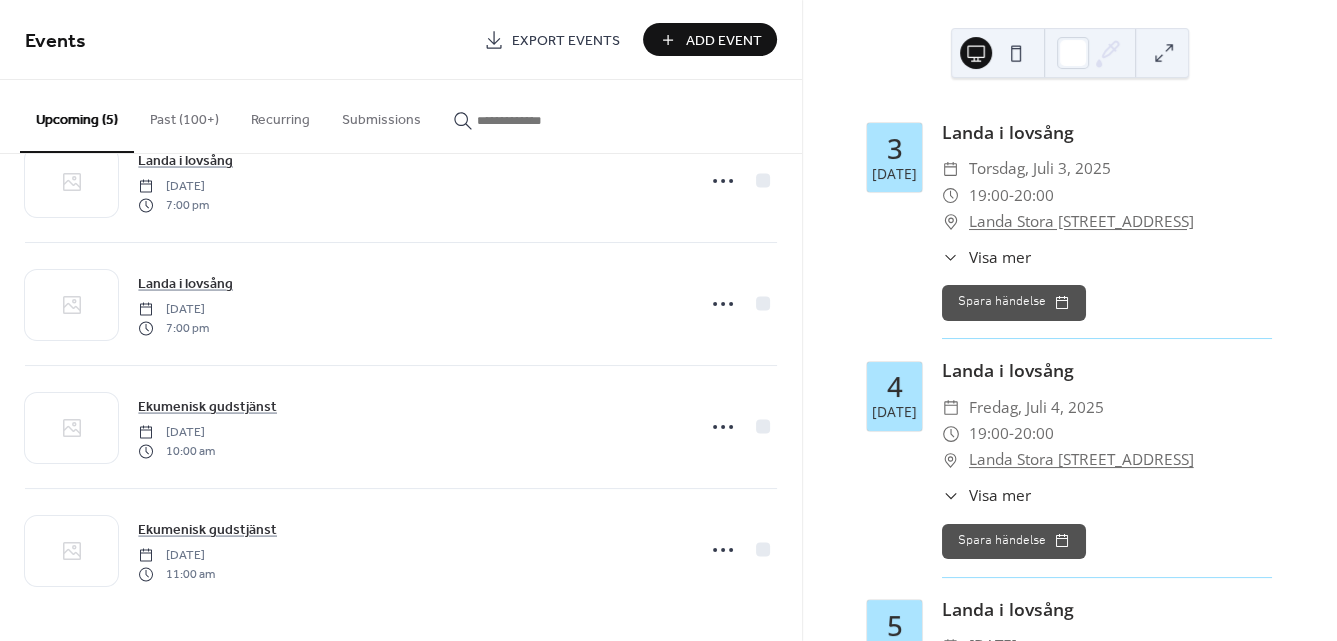 click on "Add Event" at bounding box center [724, 41] 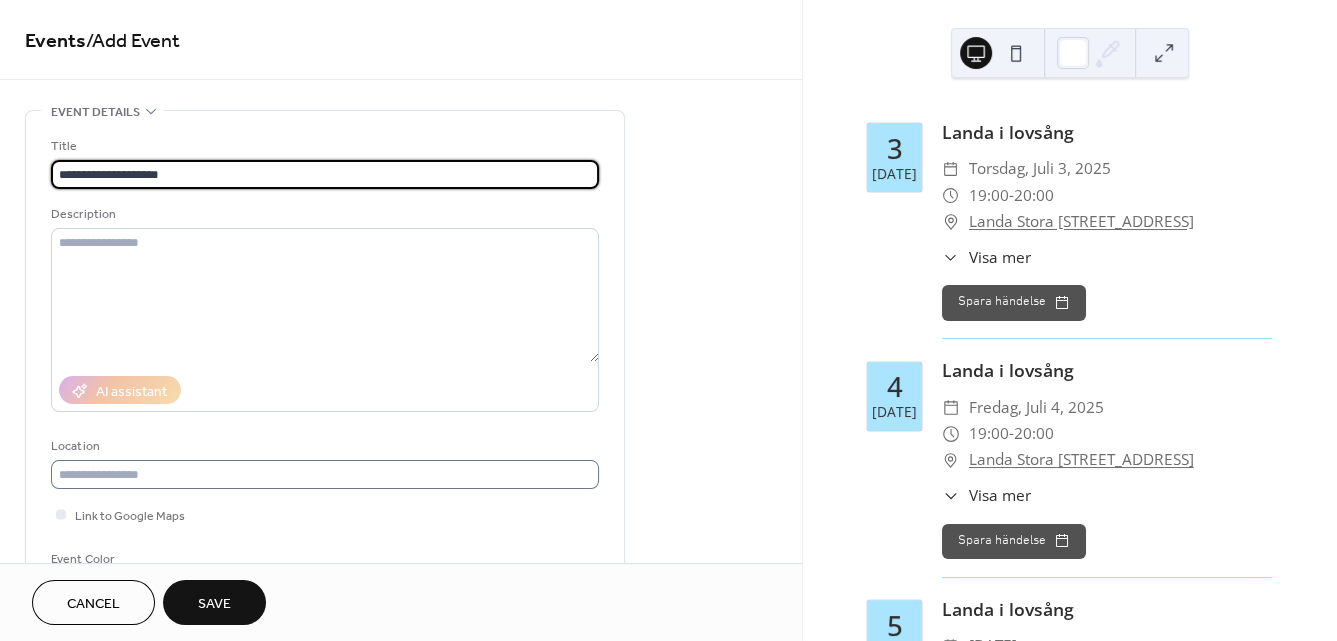 type on "**********" 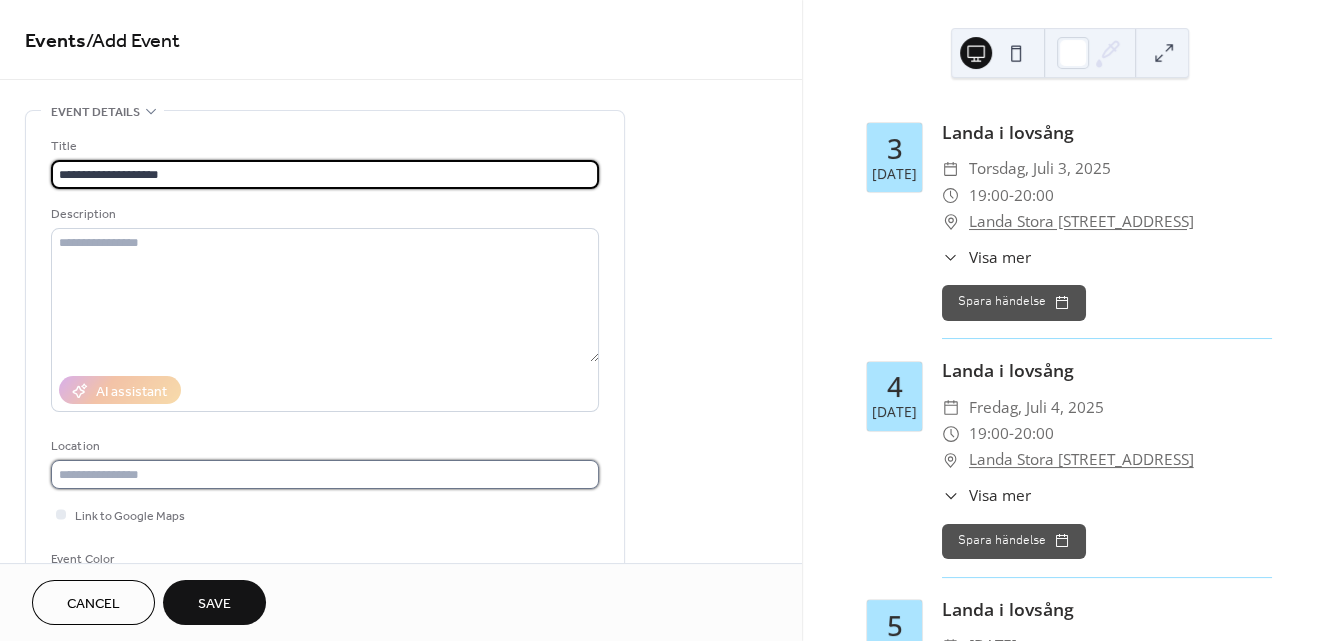 click at bounding box center [325, 474] 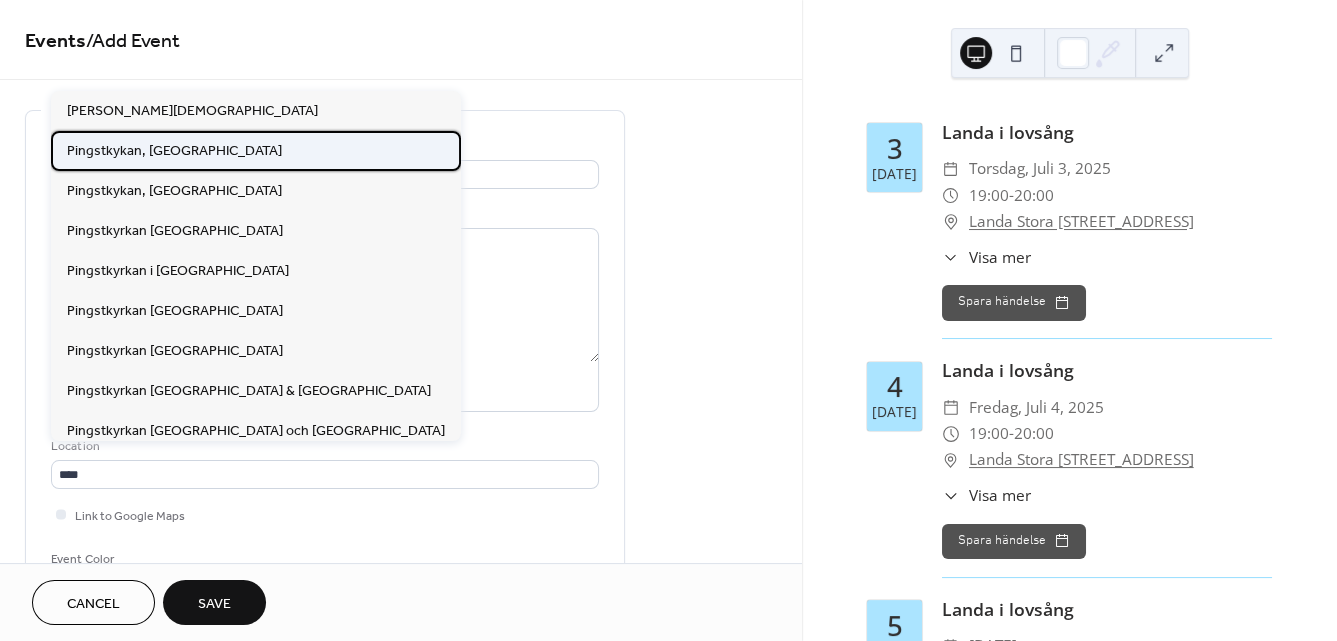 click on "Pingstkykan, [GEOGRAPHIC_DATA]" at bounding box center (174, 150) 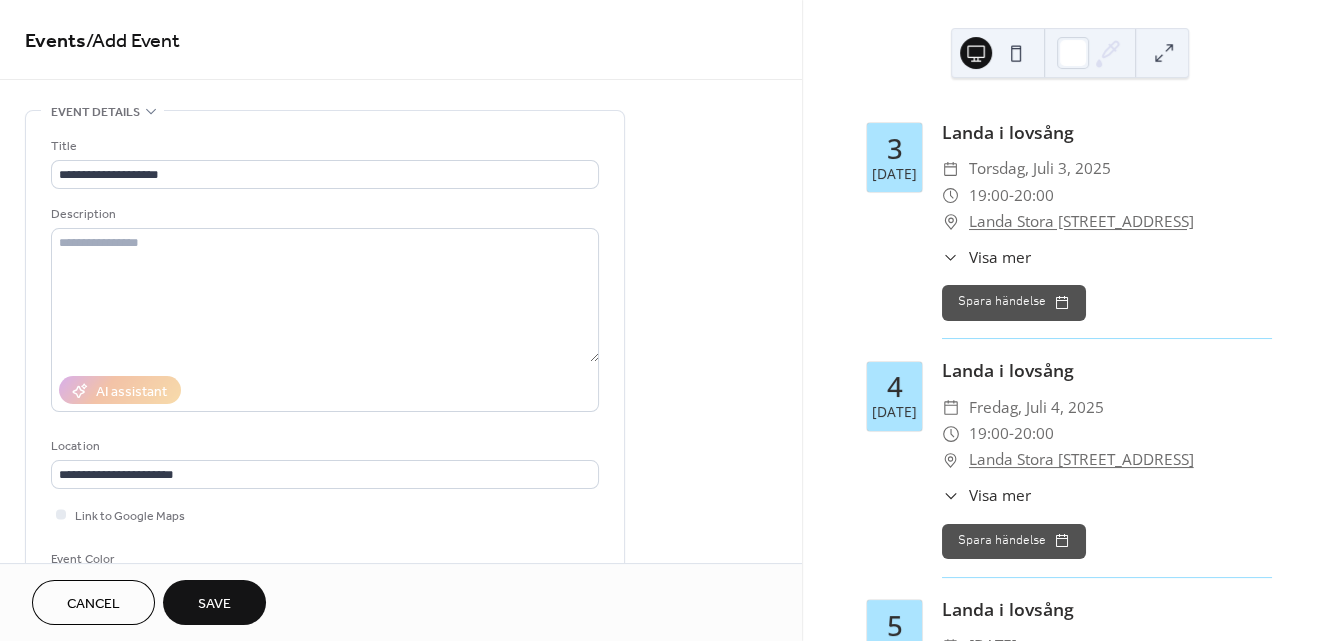 scroll, scrollTop: 542, scrollLeft: 0, axis: vertical 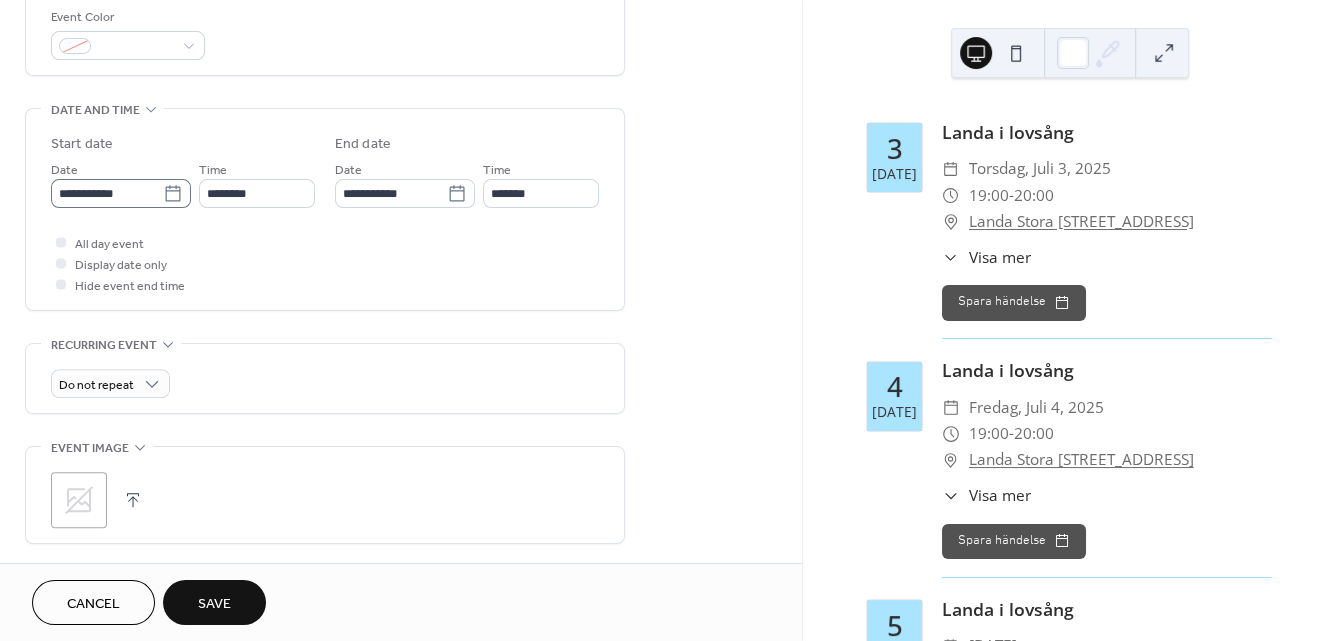 click 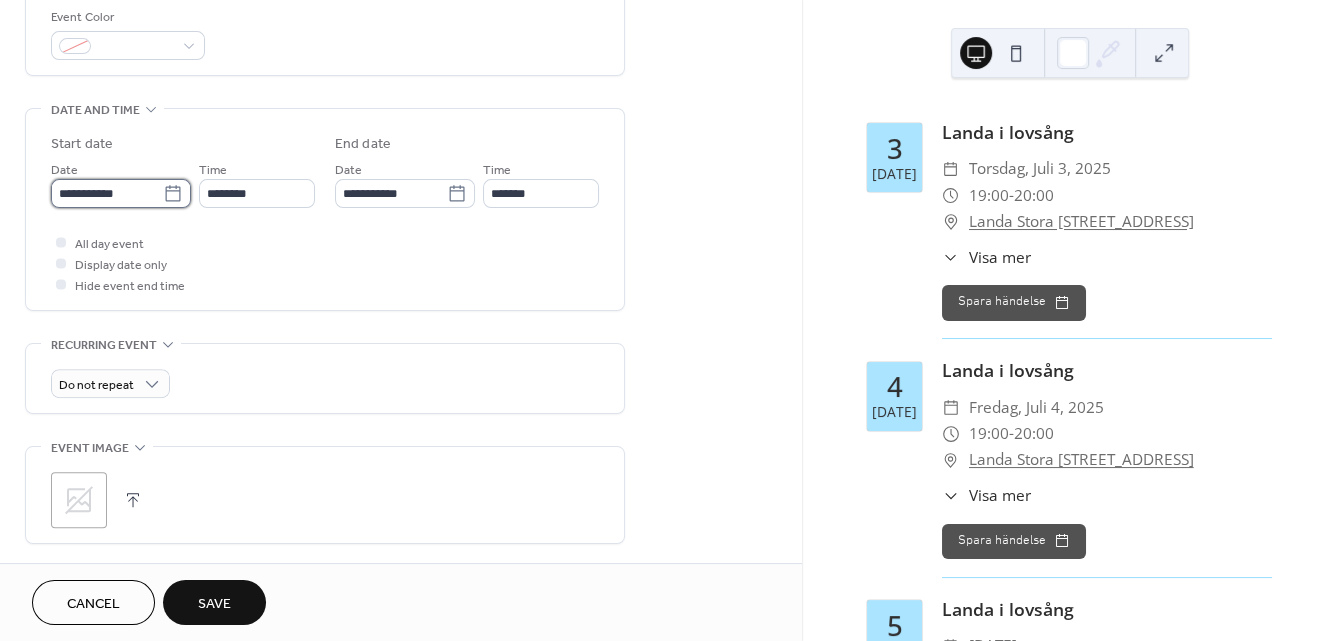 click on "**********" at bounding box center (107, 193) 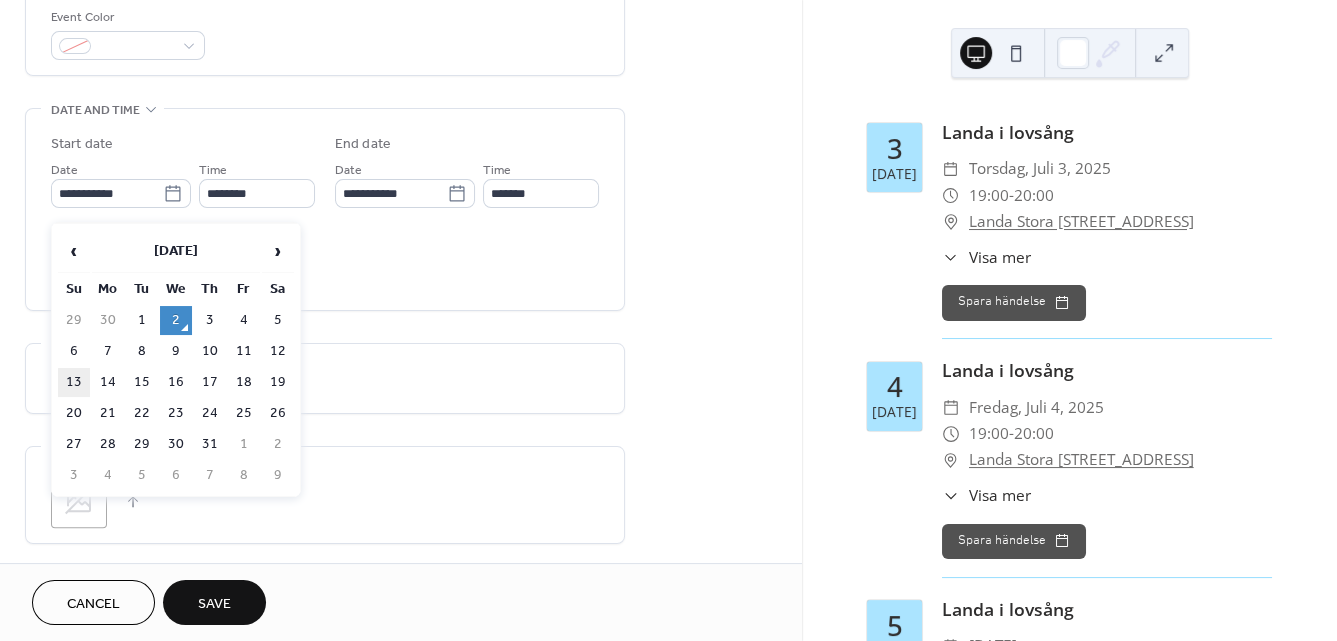 click on "13" at bounding box center [74, 382] 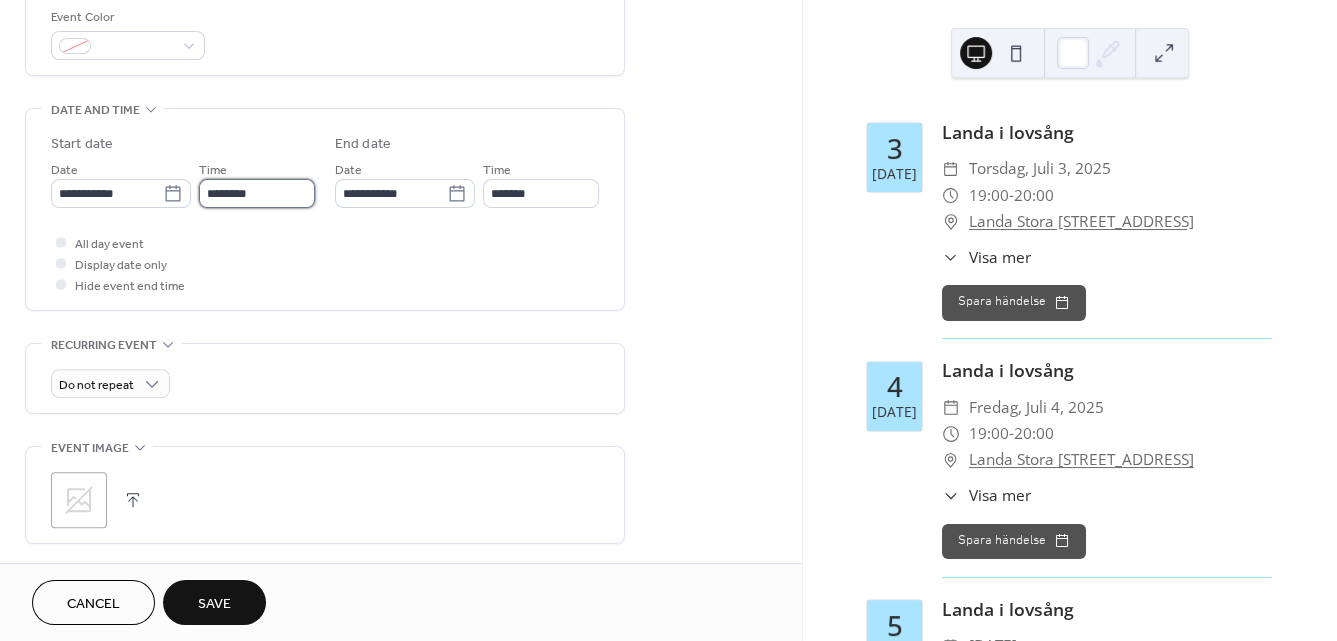 click on "********" at bounding box center [257, 193] 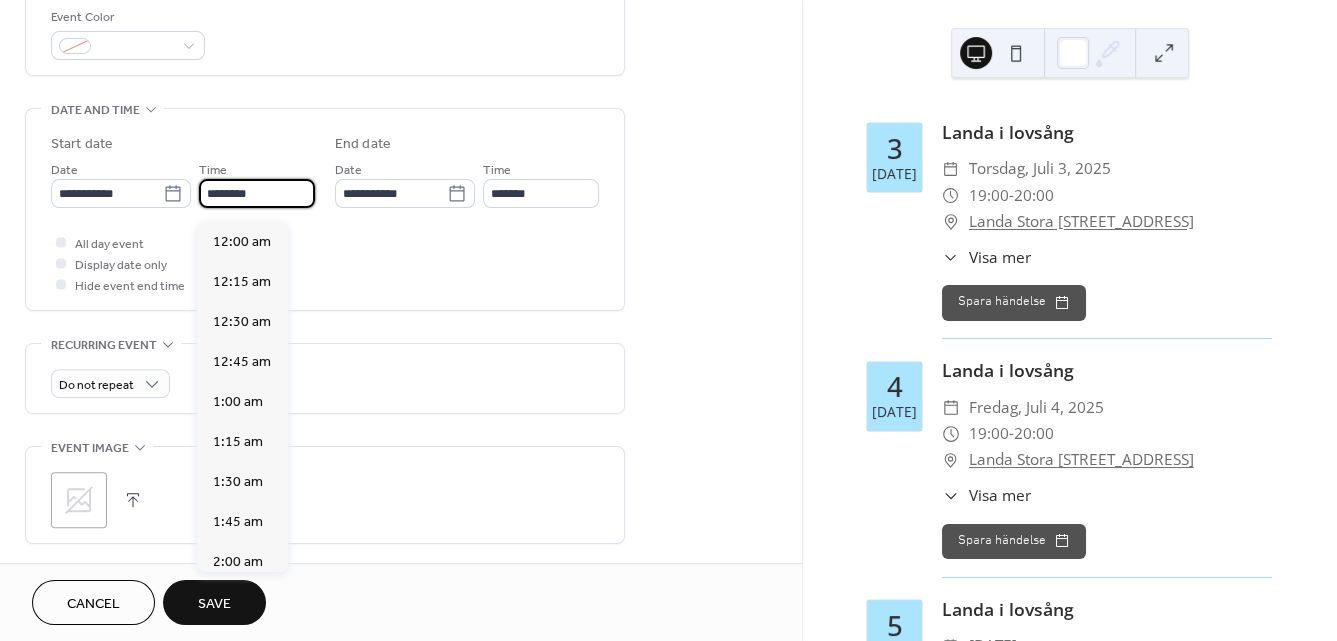 scroll, scrollTop: 1929, scrollLeft: 0, axis: vertical 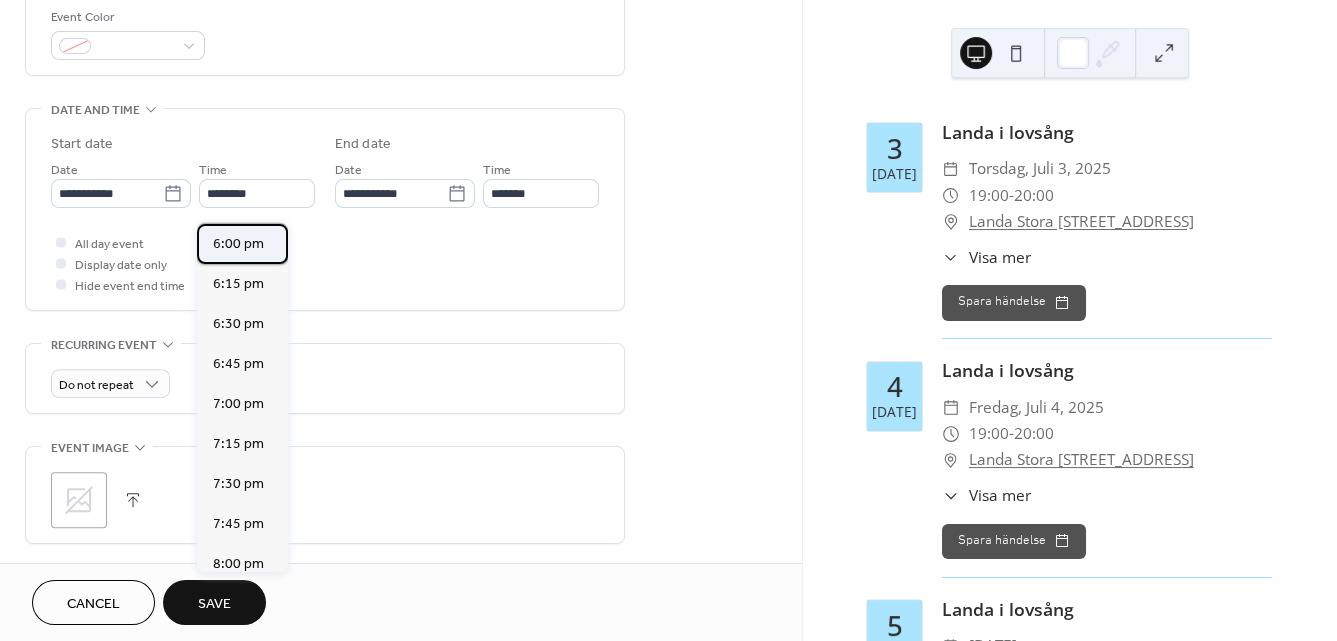 click on "6:00 pm" at bounding box center [238, 244] 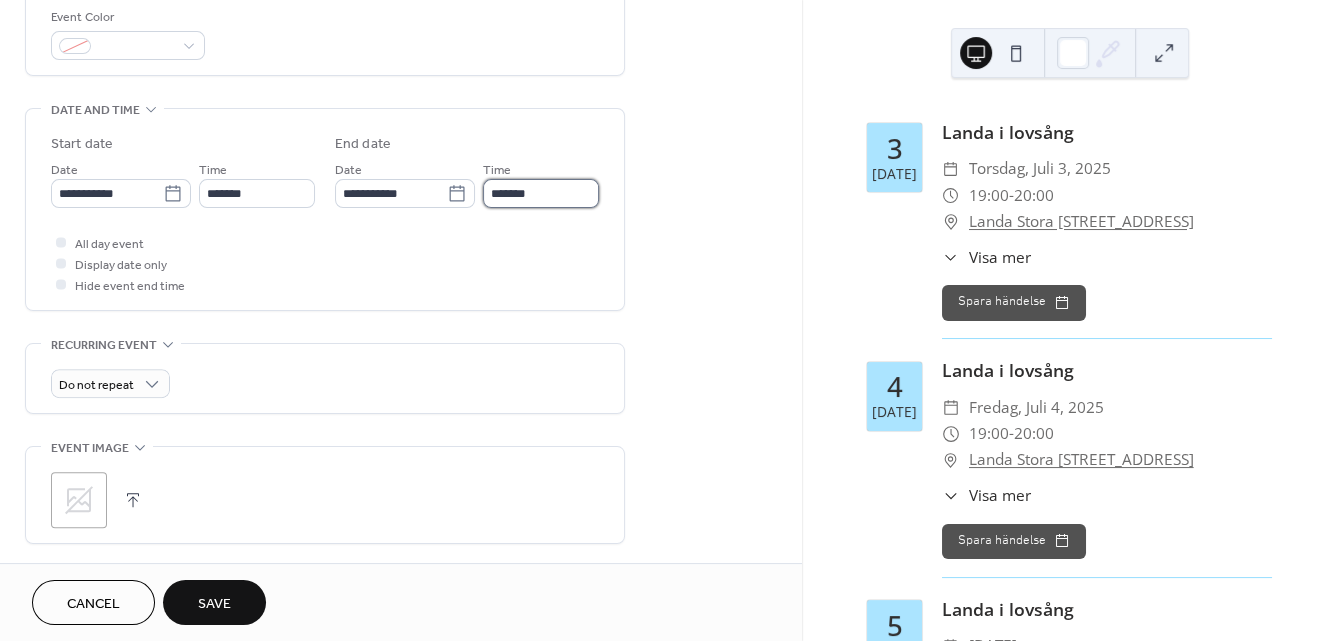 click on "*******" at bounding box center (541, 193) 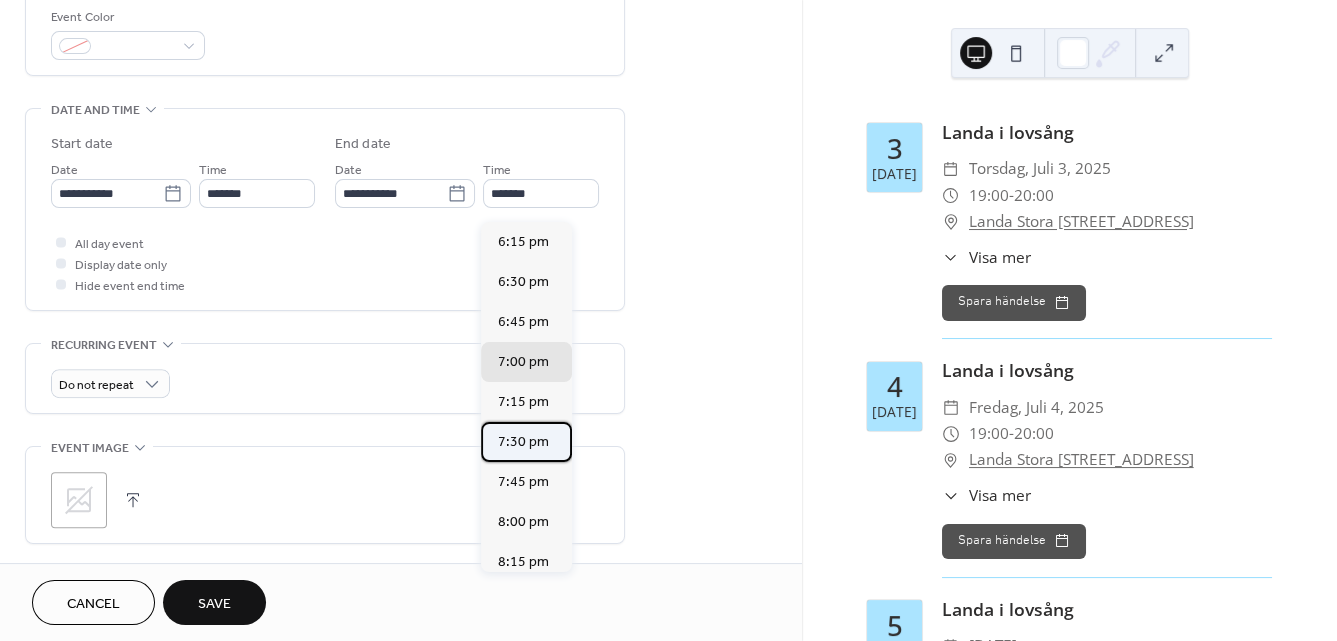 click on "7:30 pm" at bounding box center (522, 442) 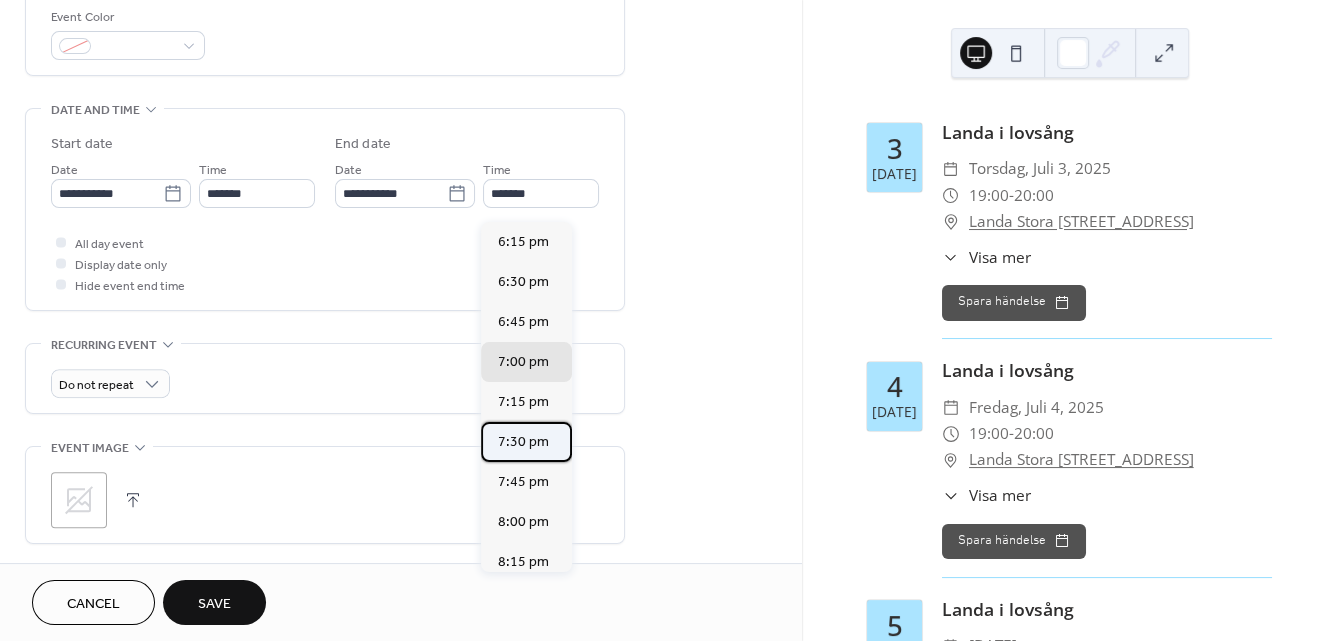 type on "*******" 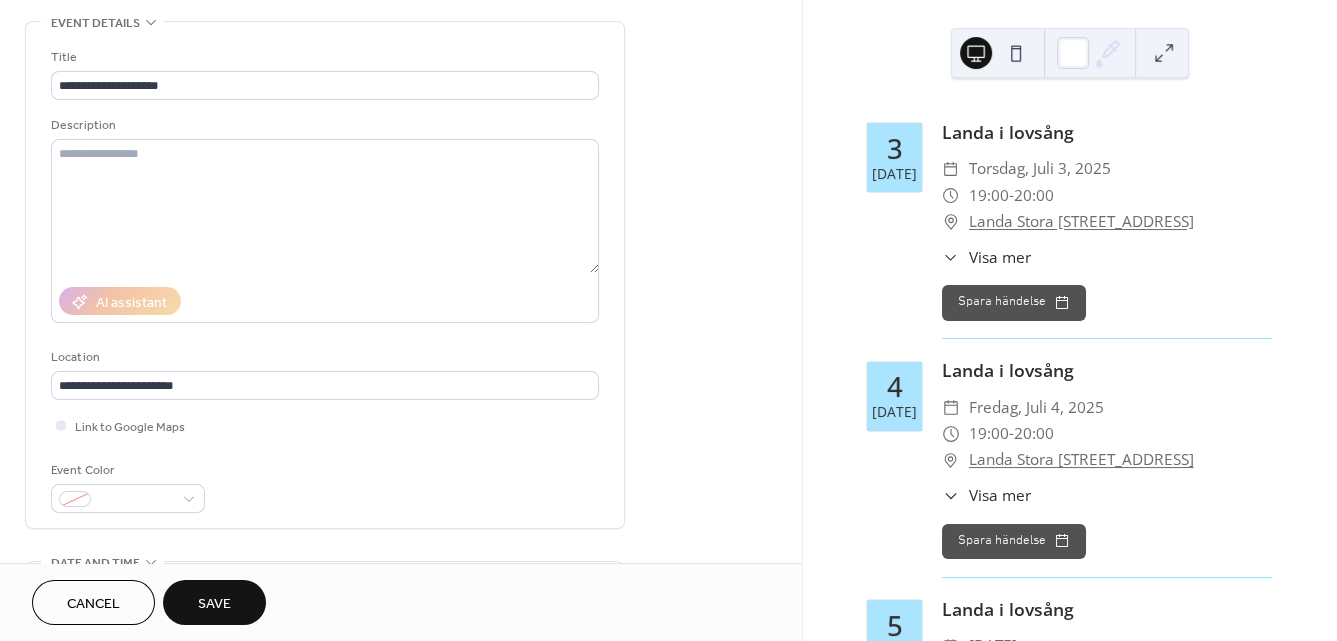 scroll, scrollTop: 0, scrollLeft: 0, axis: both 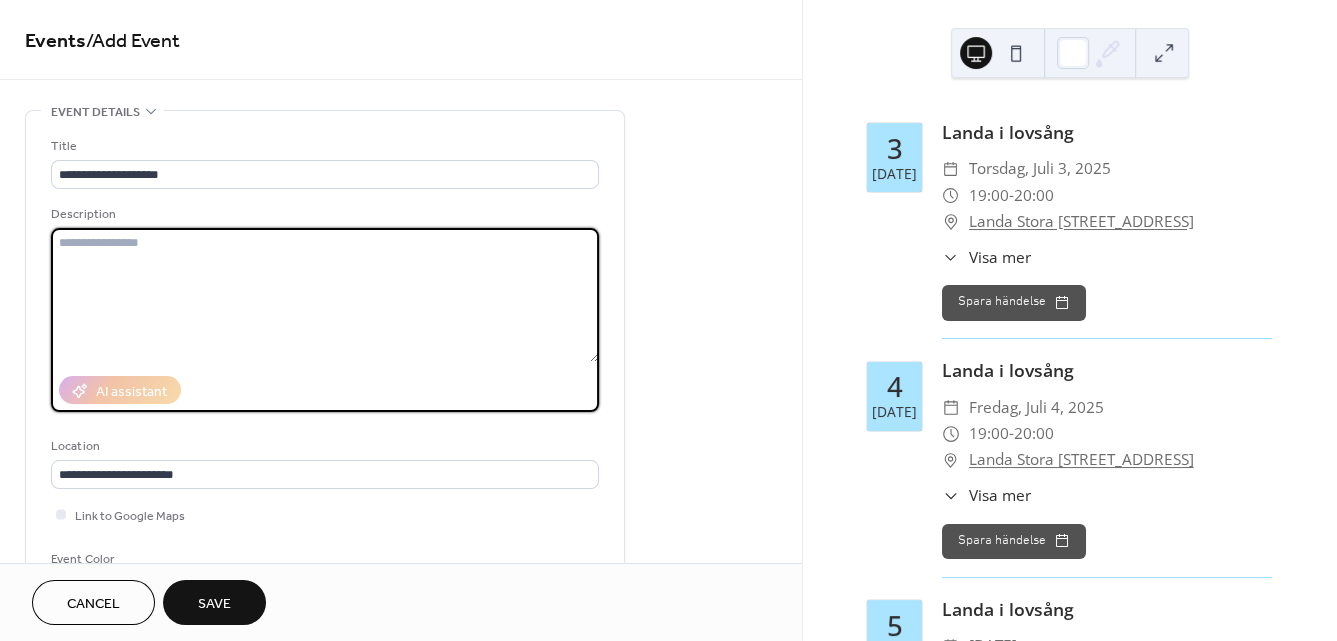 click at bounding box center [325, 295] 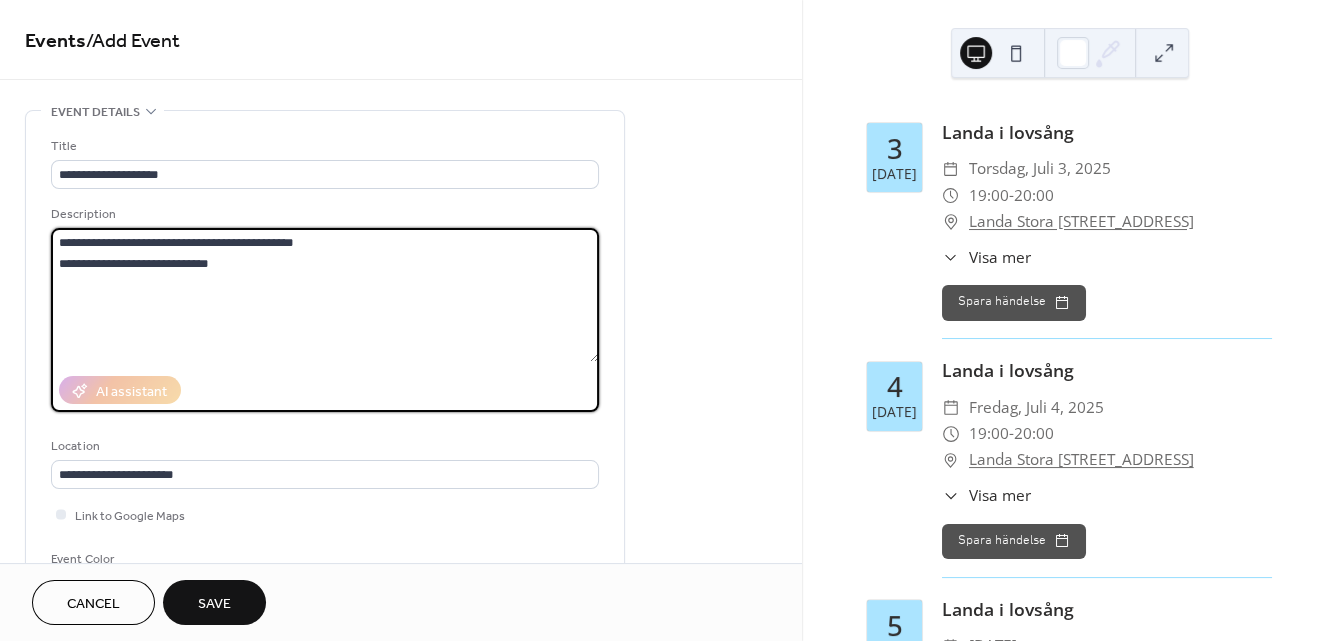 click on "**********" at bounding box center [325, 295] 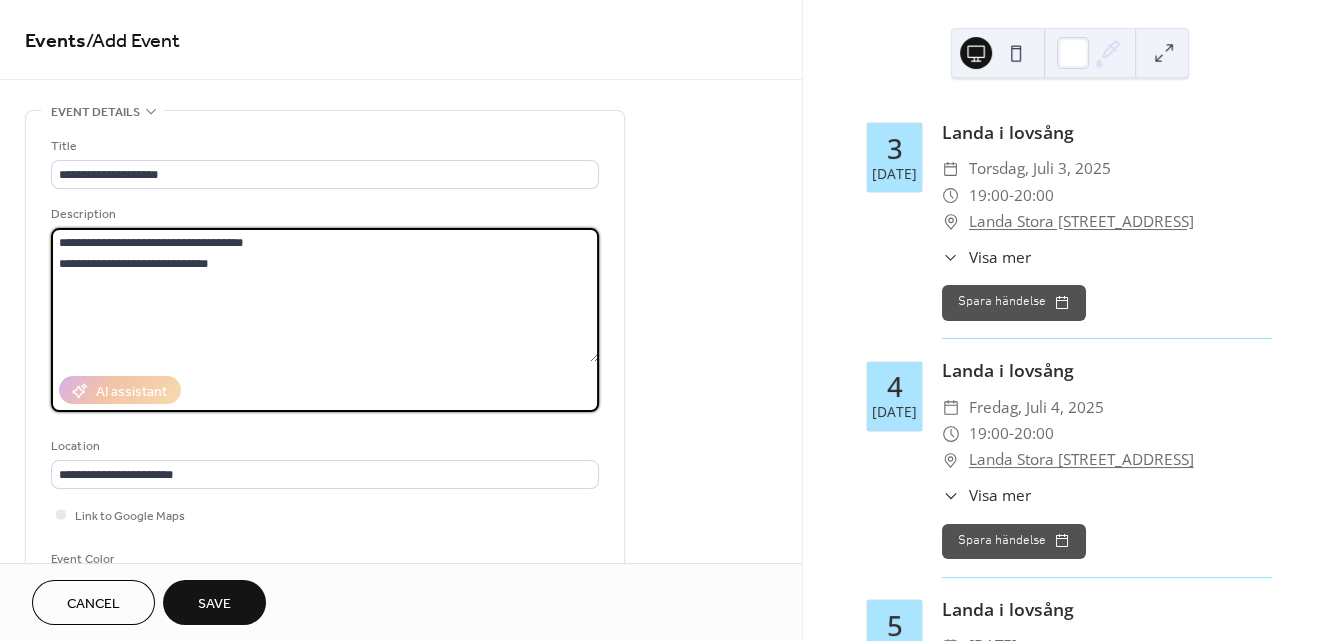 drag, startPoint x: 183, startPoint y: 250, endPoint x: 194, endPoint y: 246, distance: 11.7046995 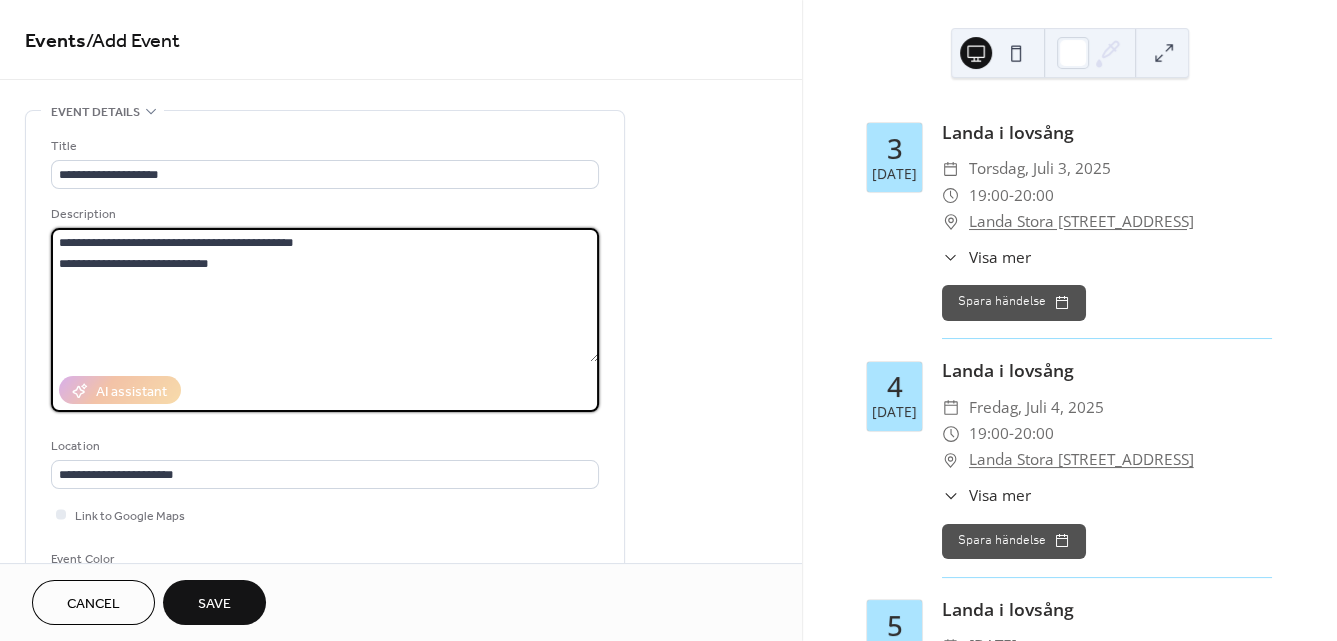 click on "**********" at bounding box center (325, 295) 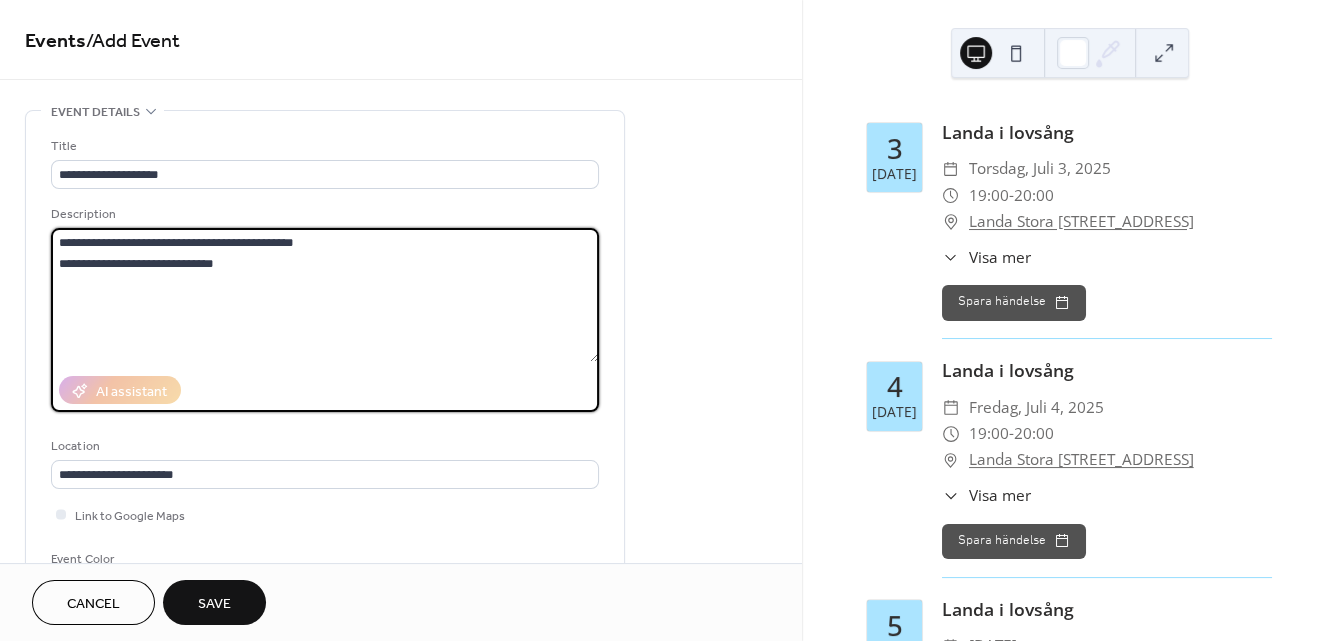 type on "**********" 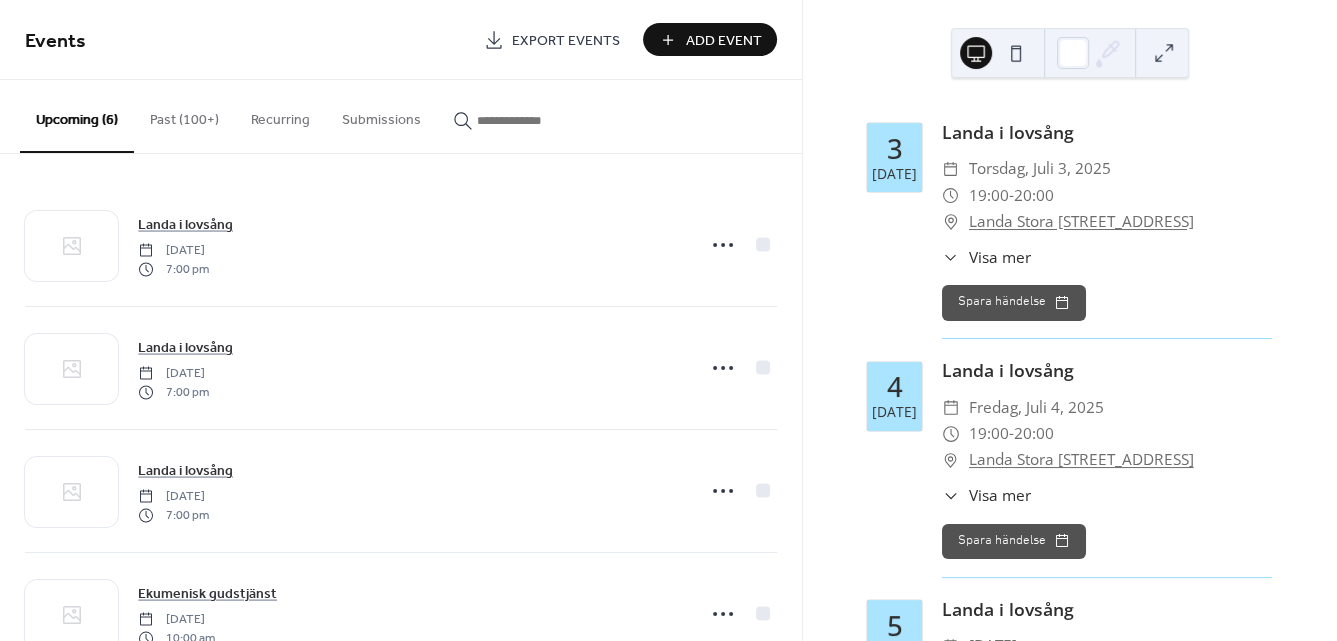 click on "Add Event" at bounding box center (724, 41) 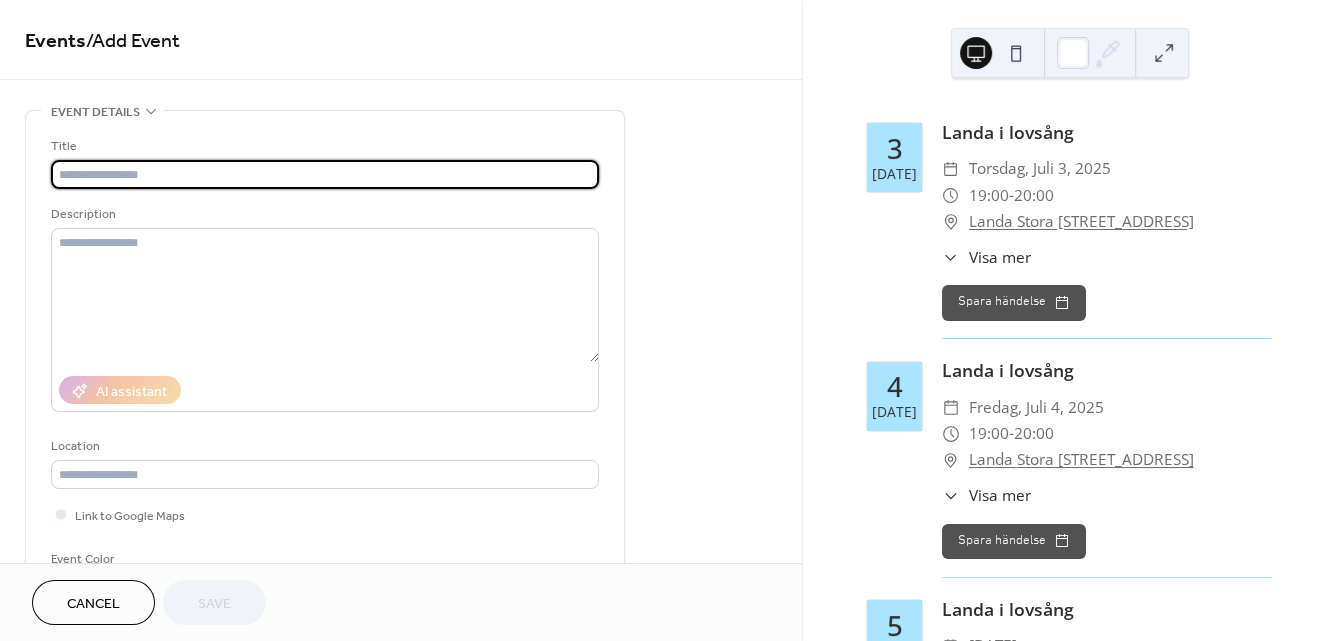 scroll, scrollTop: 542, scrollLeft: 0, axis: vertical 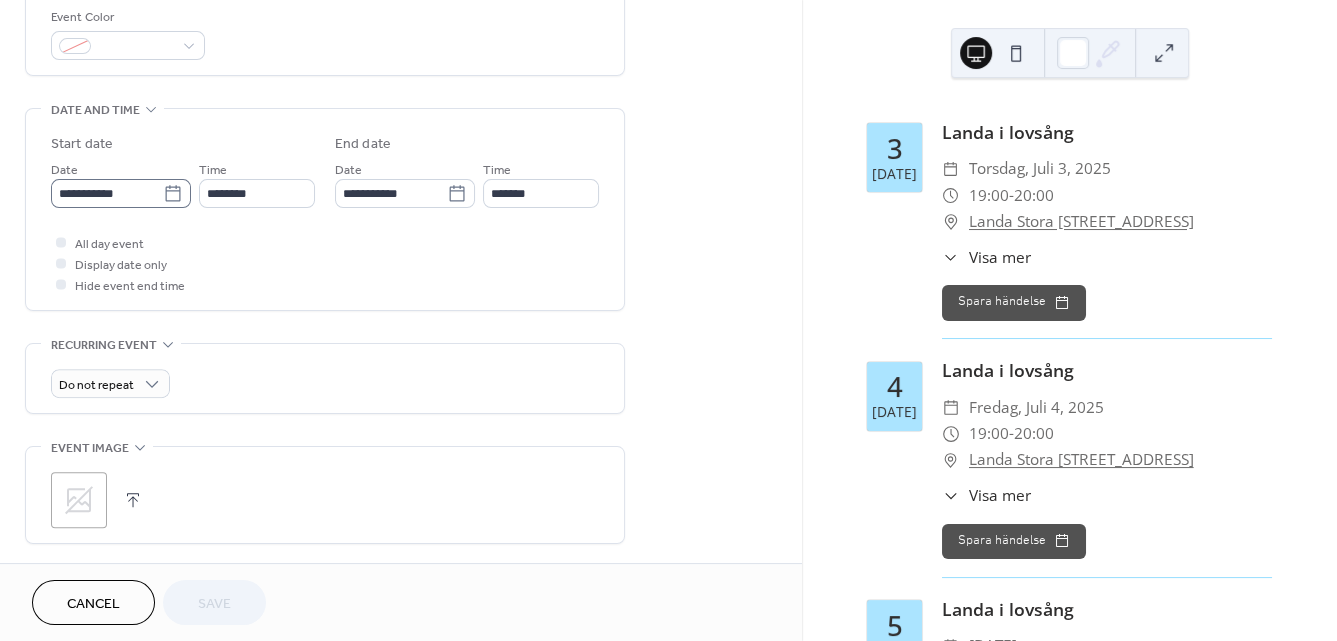 click 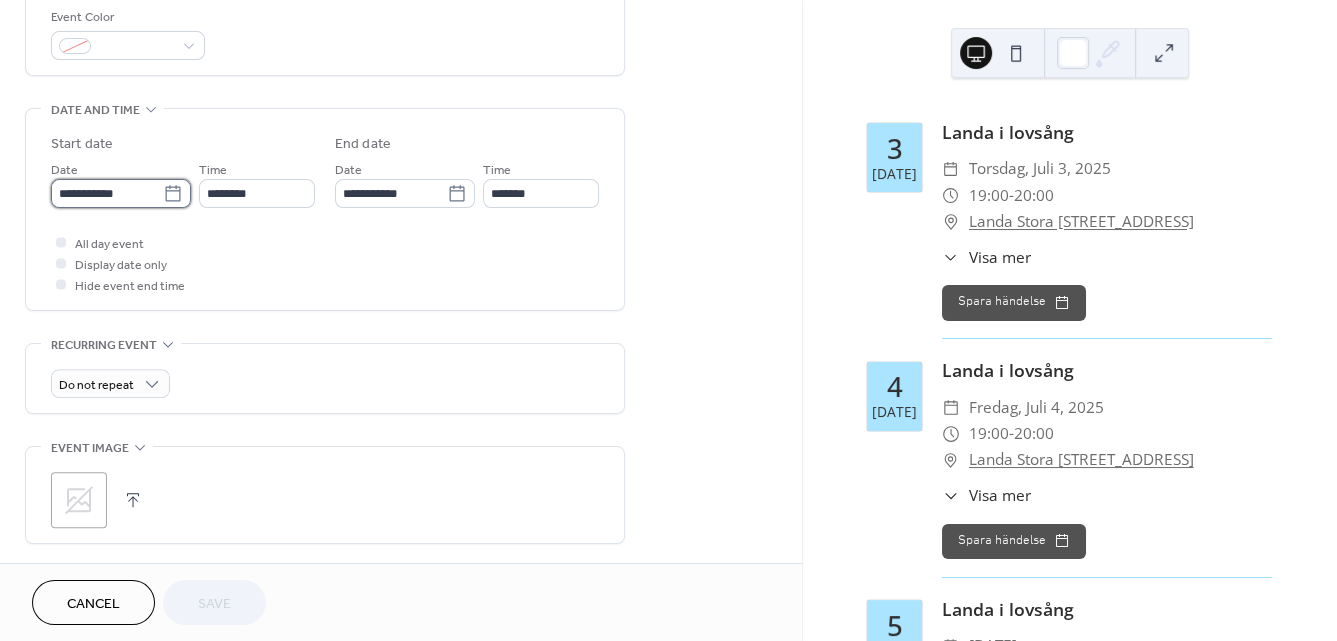 click on "**********" at bounding box center [107, 193] 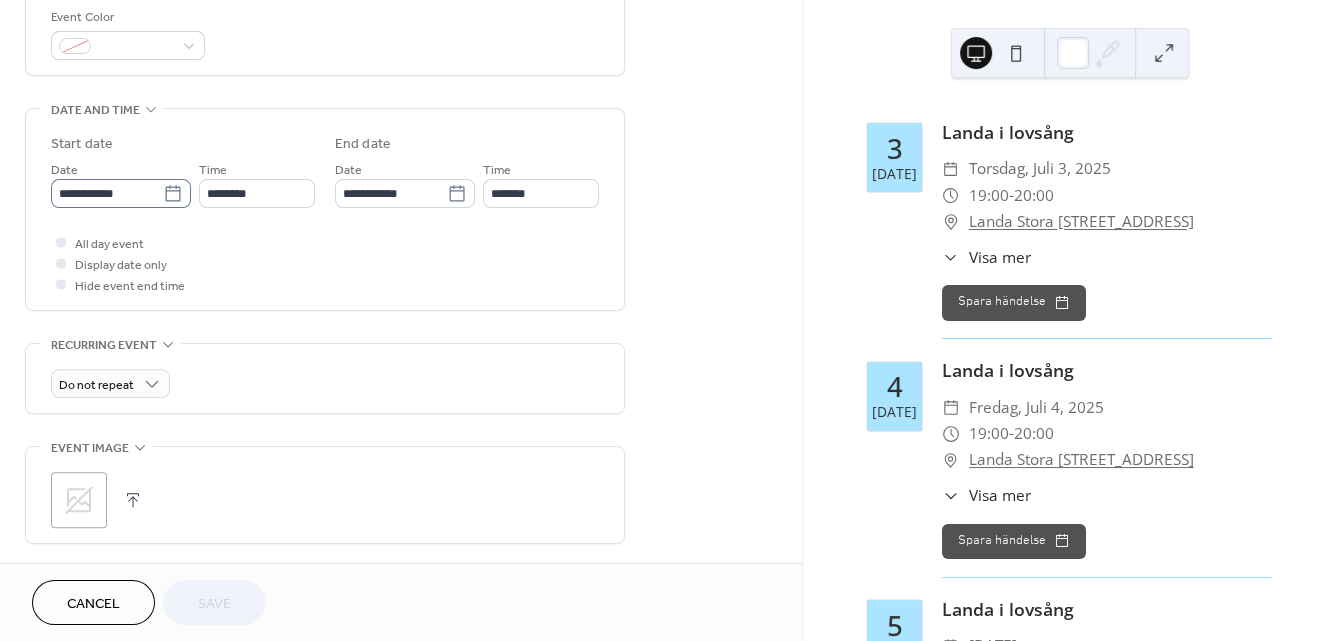 click 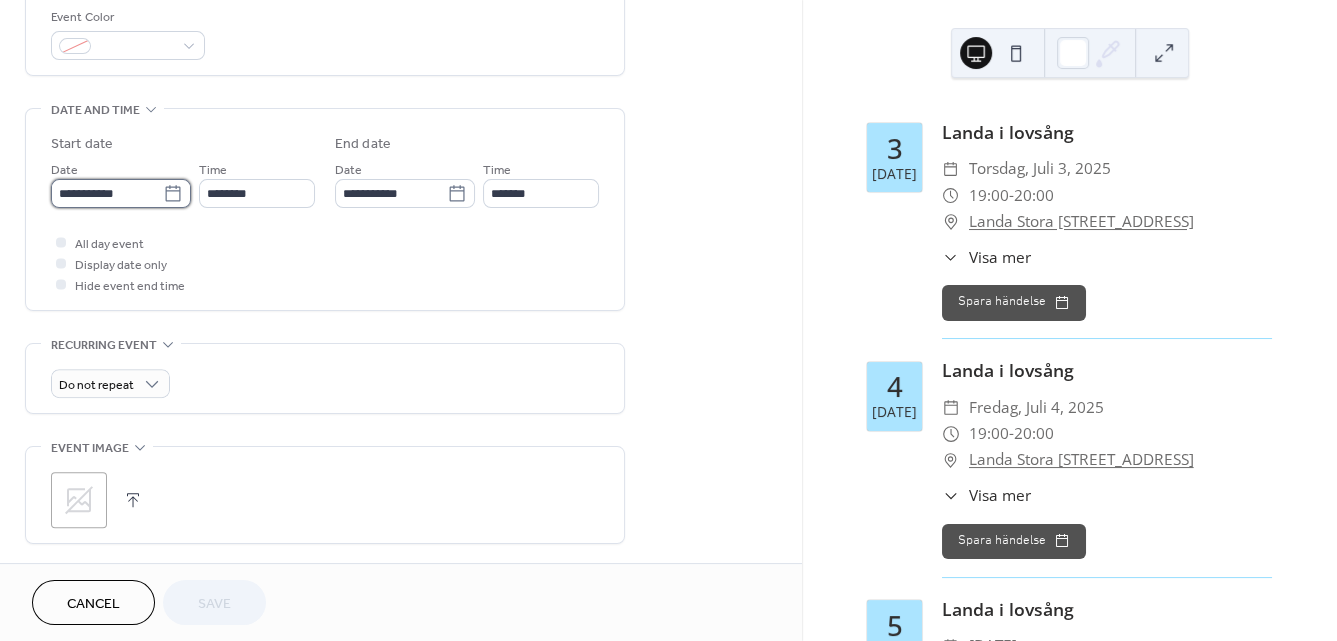click on "**********" at bounding box center (107, 193) 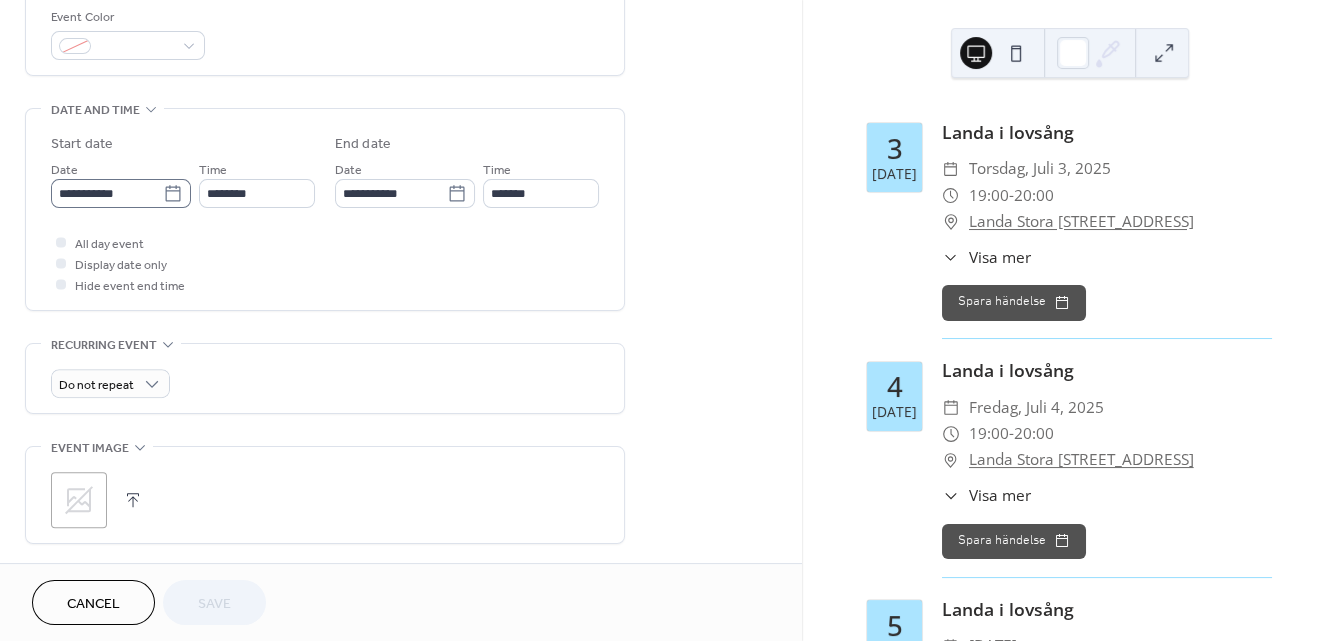 click 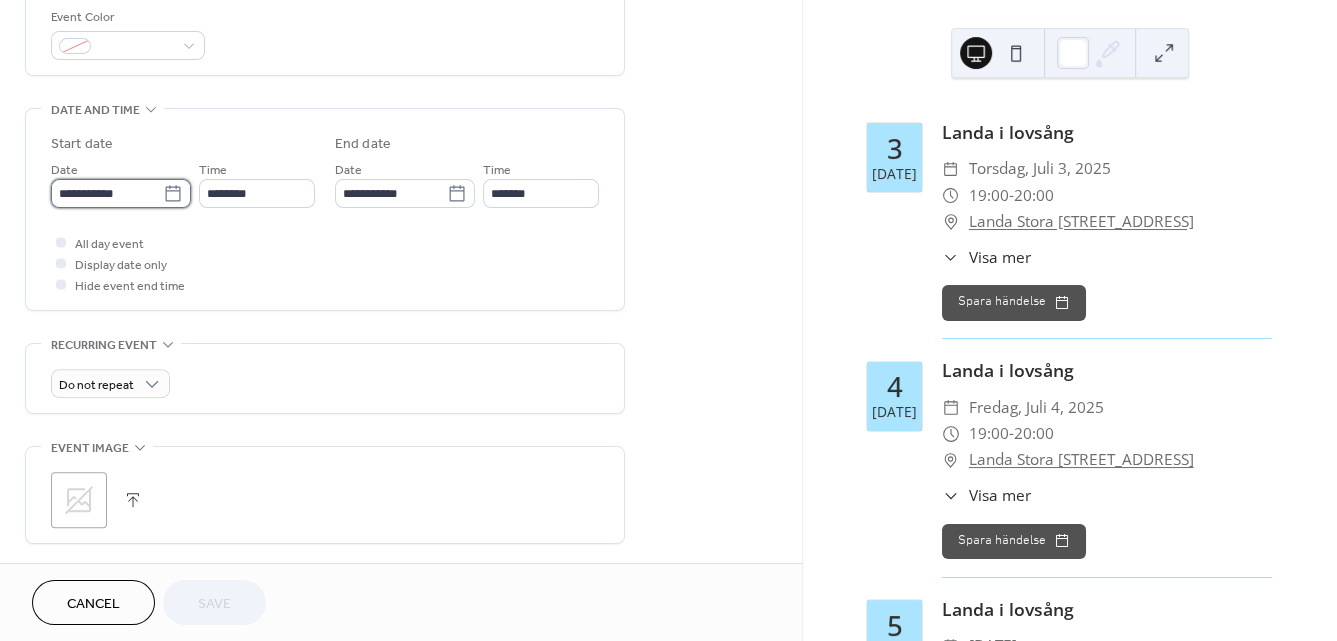 click on "**********" at bounding box center (107, 193) 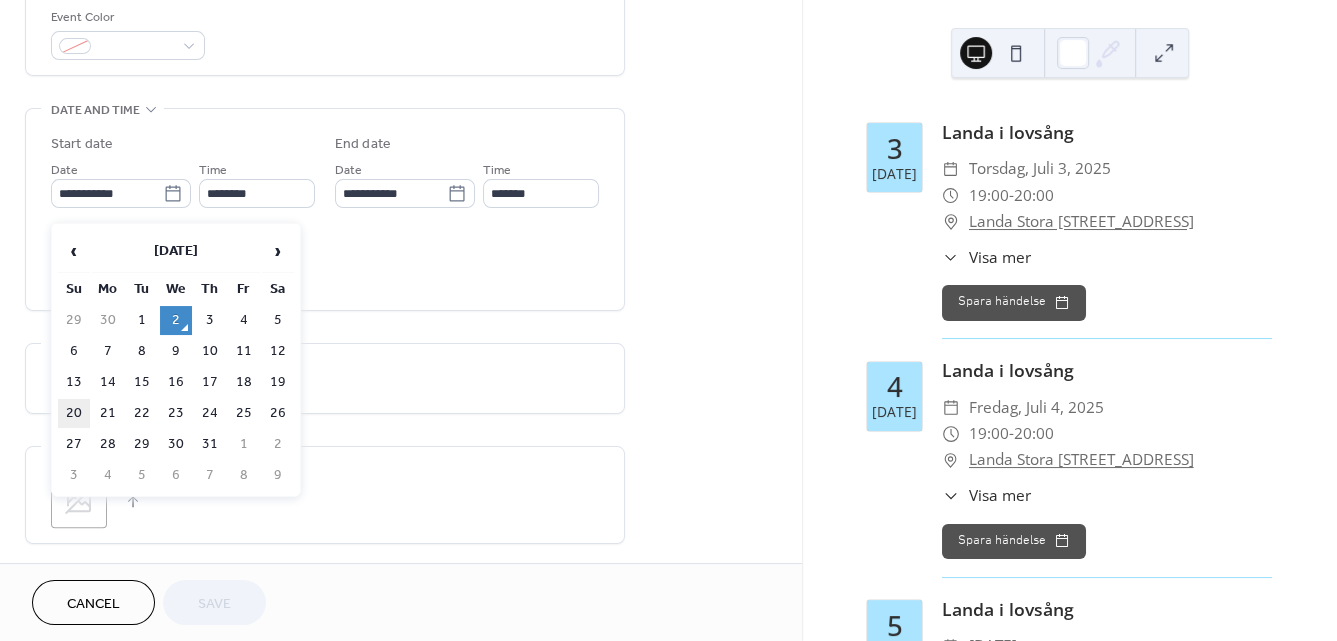 click on "20" at bounding box center [74, 413] 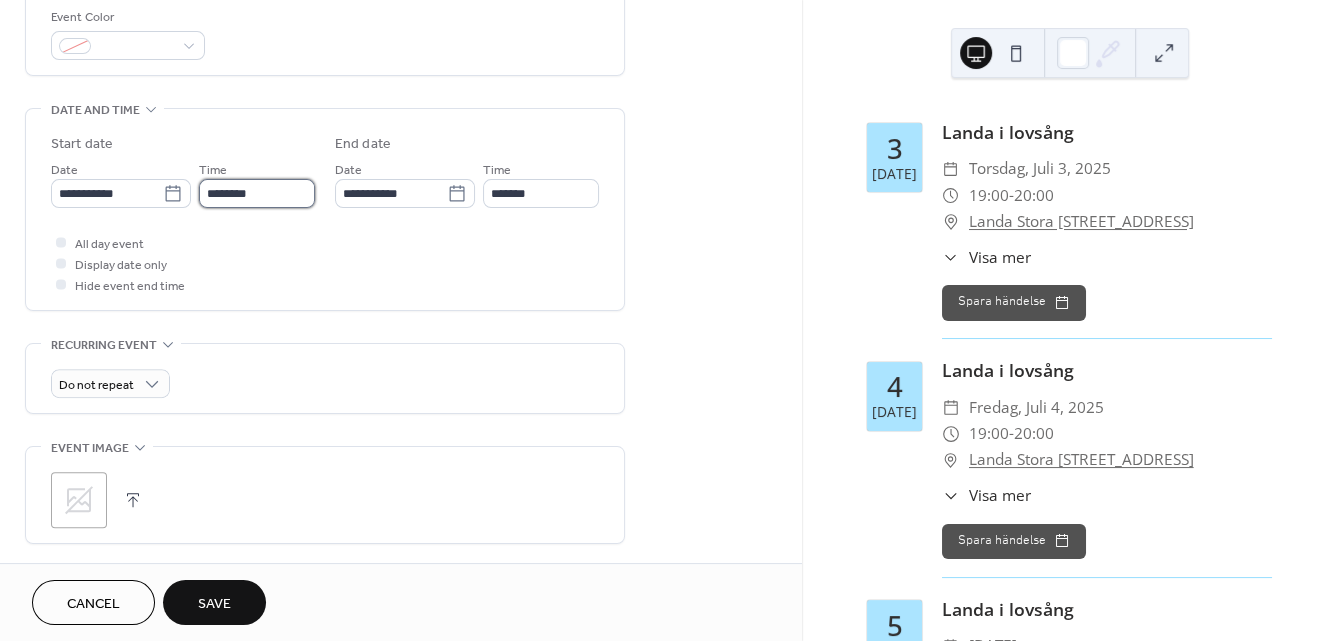 click on "********" at bounding box center [257, 193] 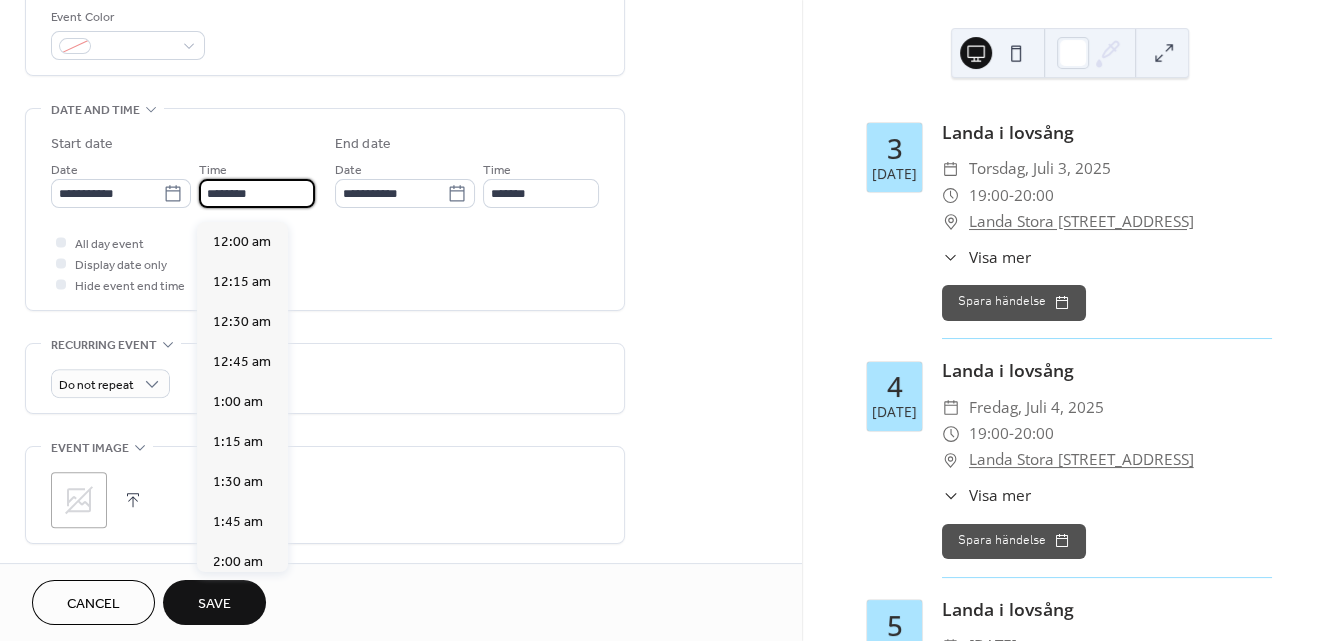 scroll, scrollTop: 1929, scrollLeft: 0, axis: vertical 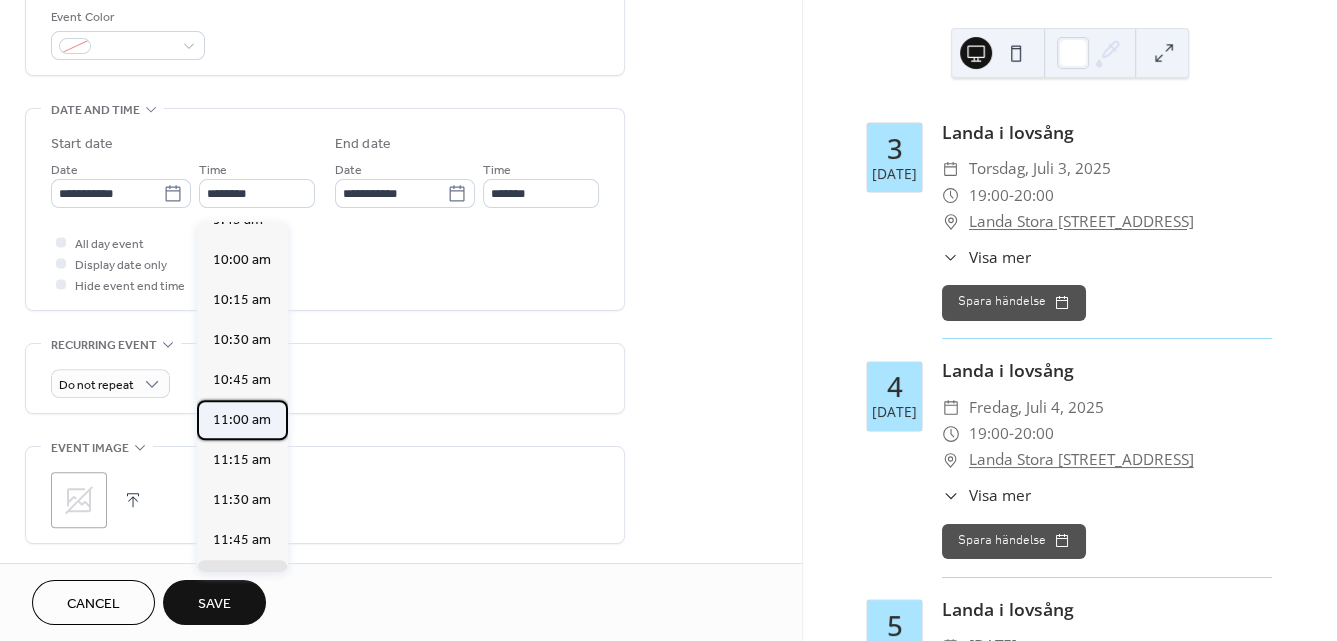 click on "11:00 am" at bounding box center [242, 420] 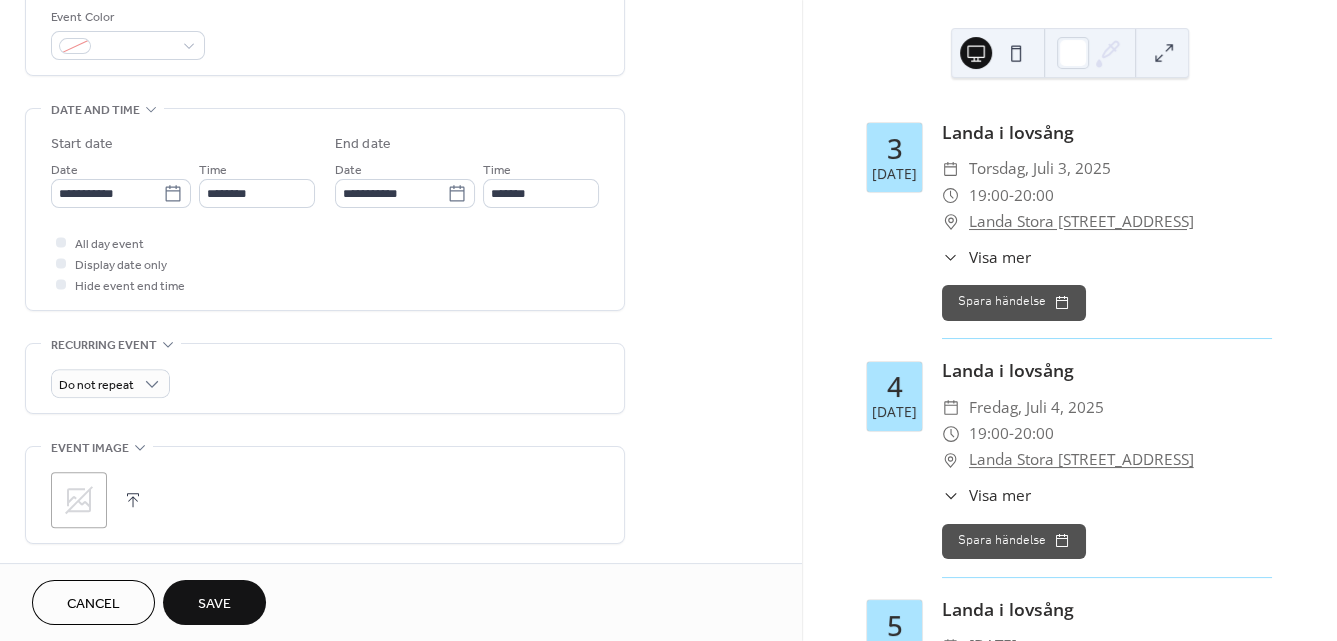 type on "********" 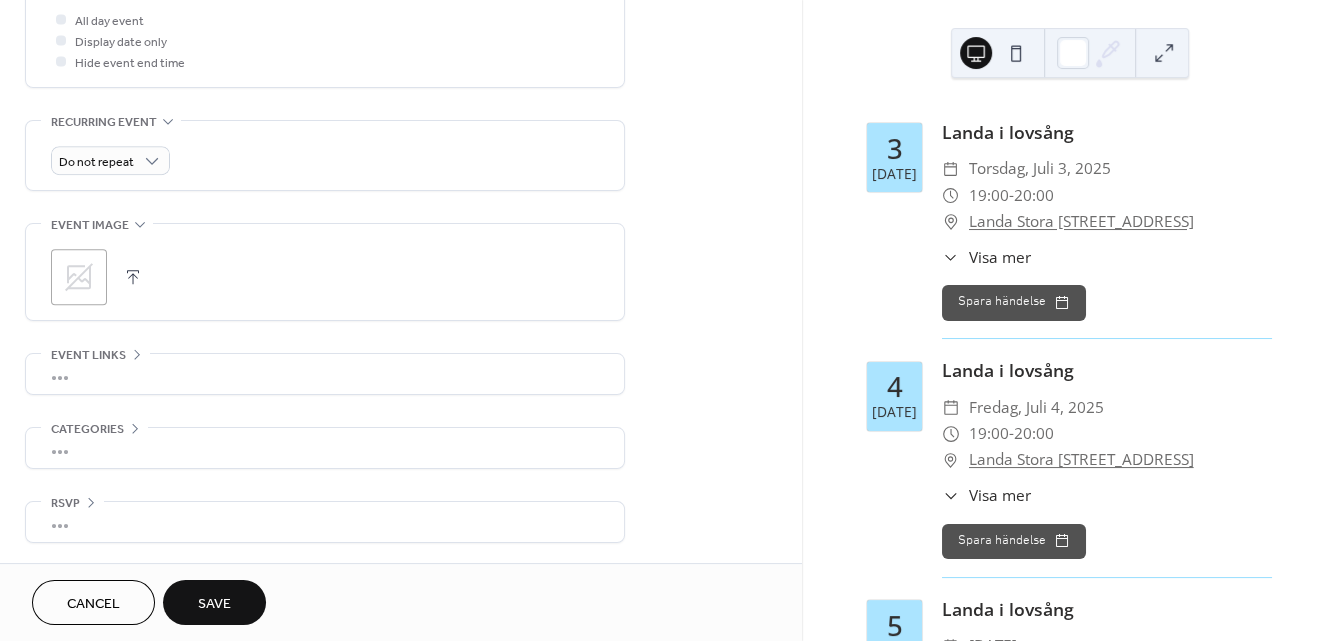 scroll, scrollTop: 231, scrollLeft: 0, axis: vertical 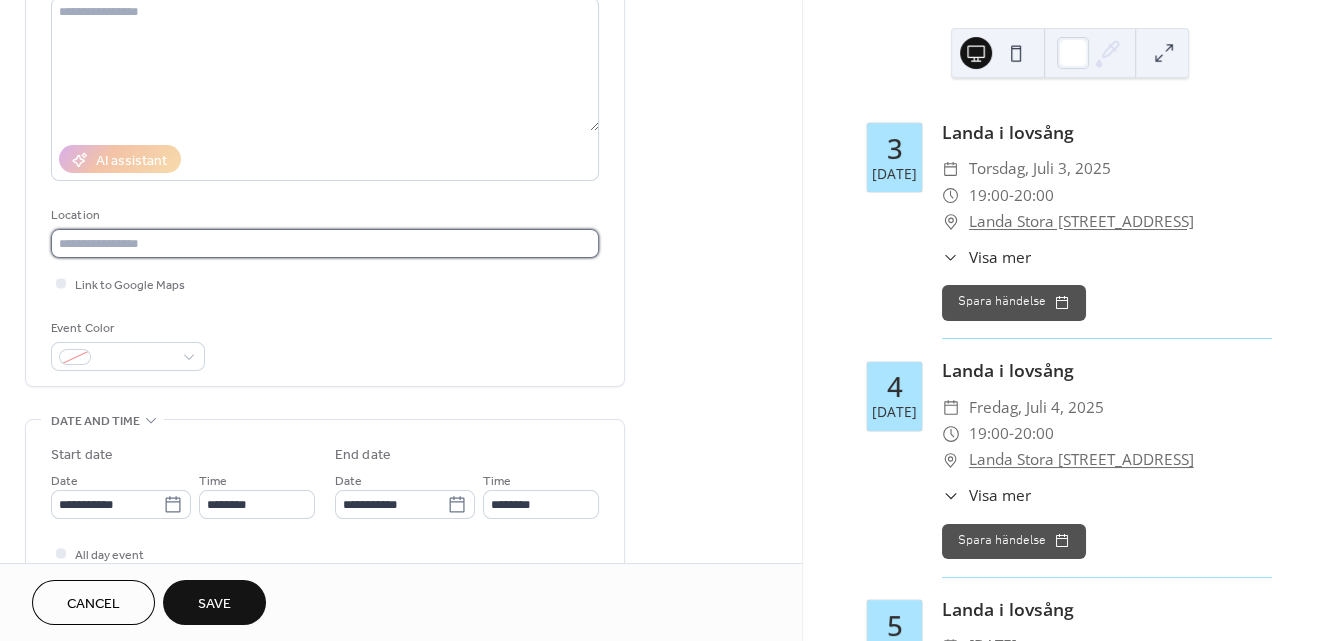 click at bounding box center (325, 243) 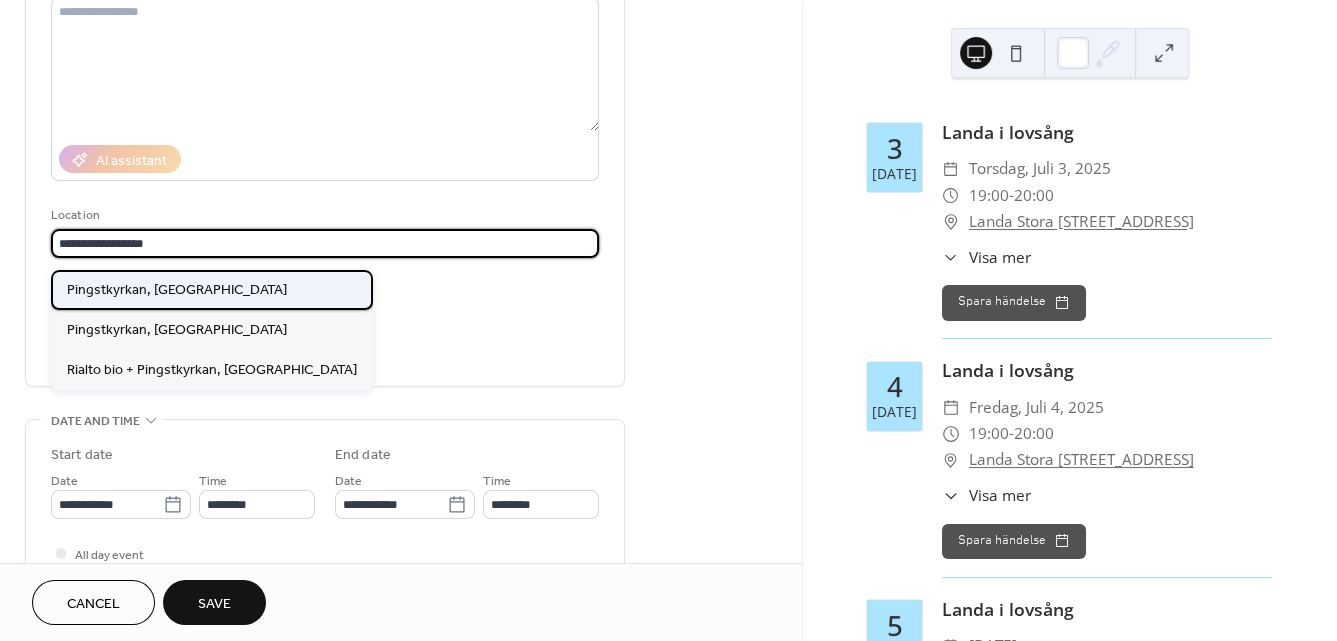 click on "Pingstkyrkan, [GEOGRAPHIC_DATA]" at bounding box center (212, 290) 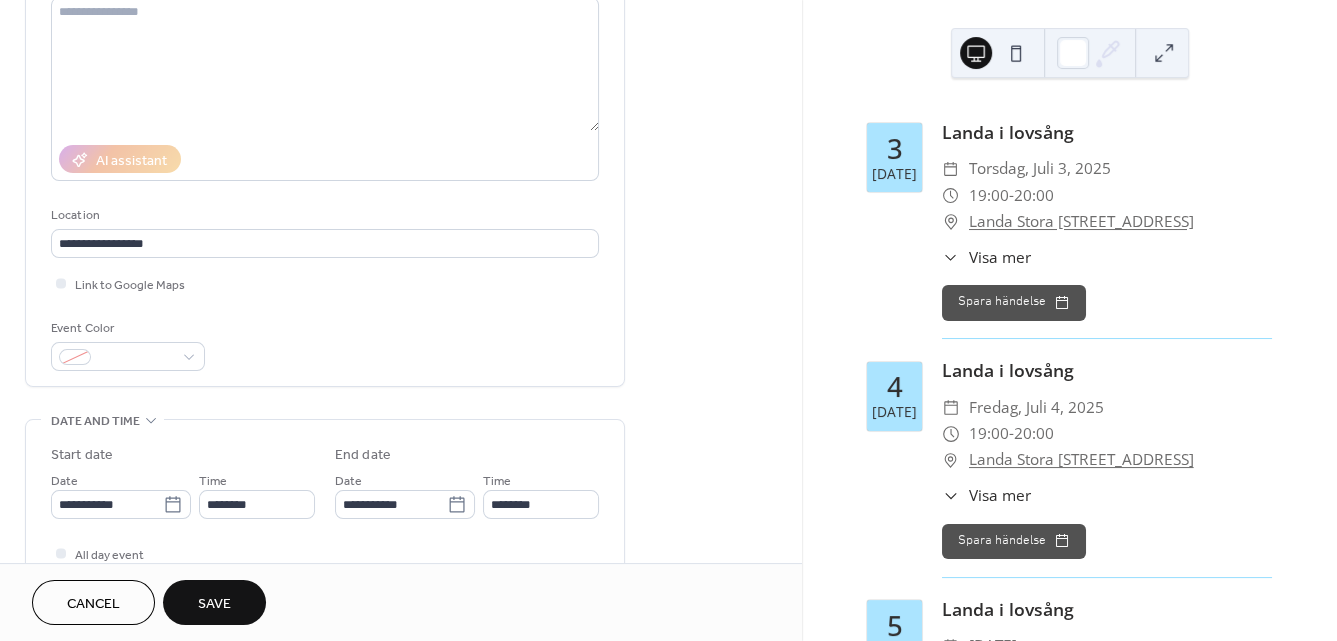 type on "**********" 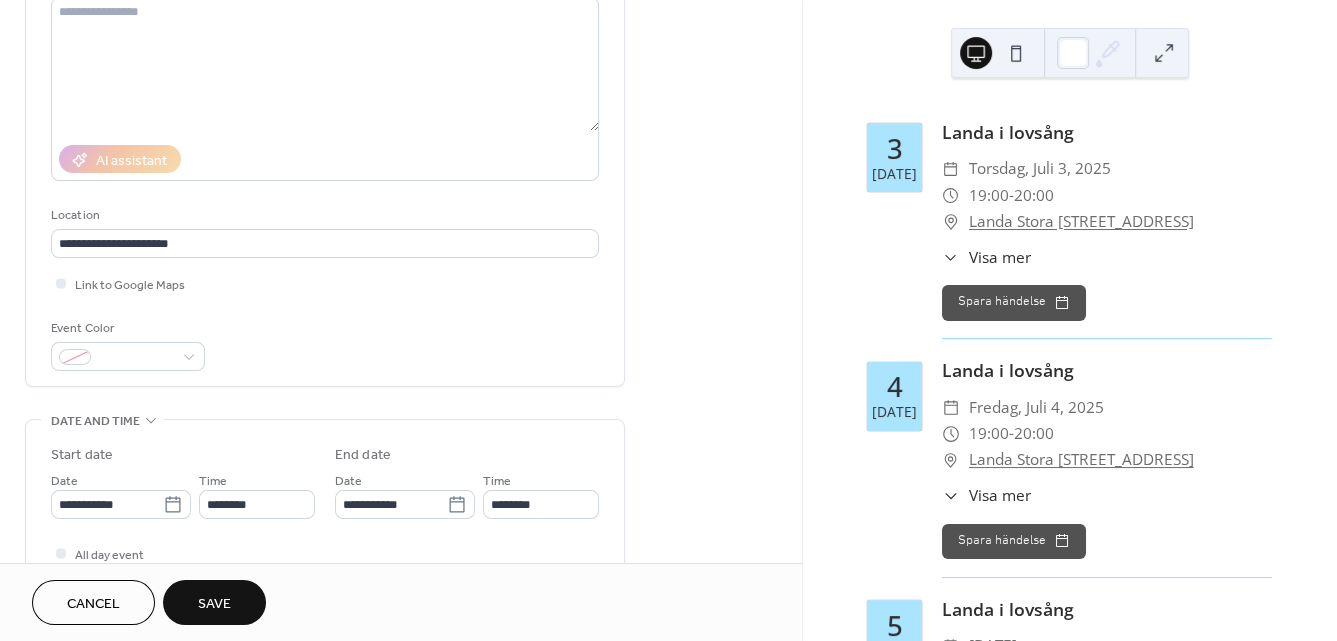 scroll, scrollTop: 0, scrollLeft: 0, axis: both 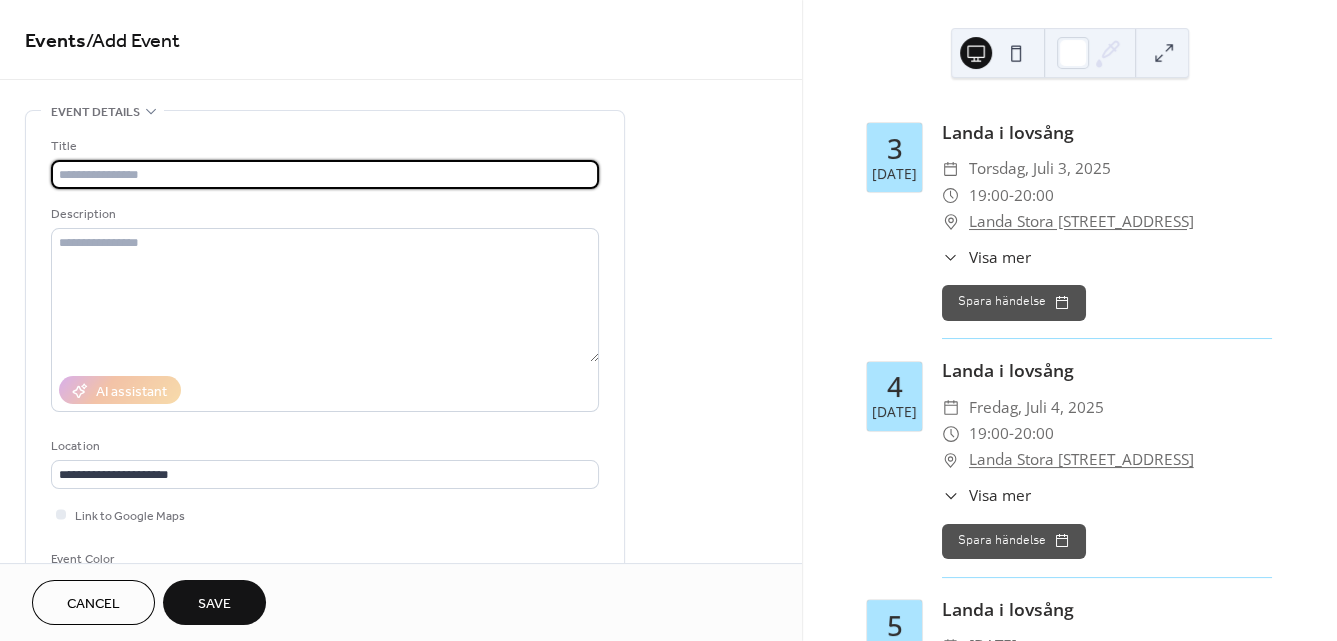 click at bounding box center (325, 174) 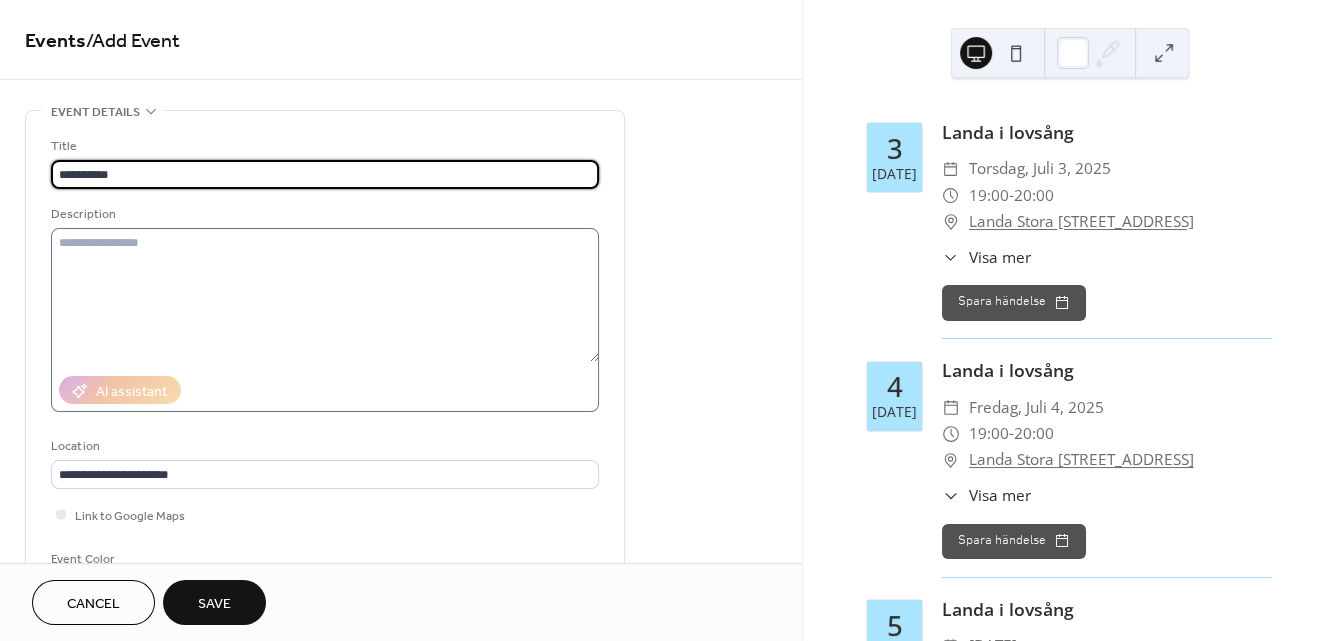 type on "**********" 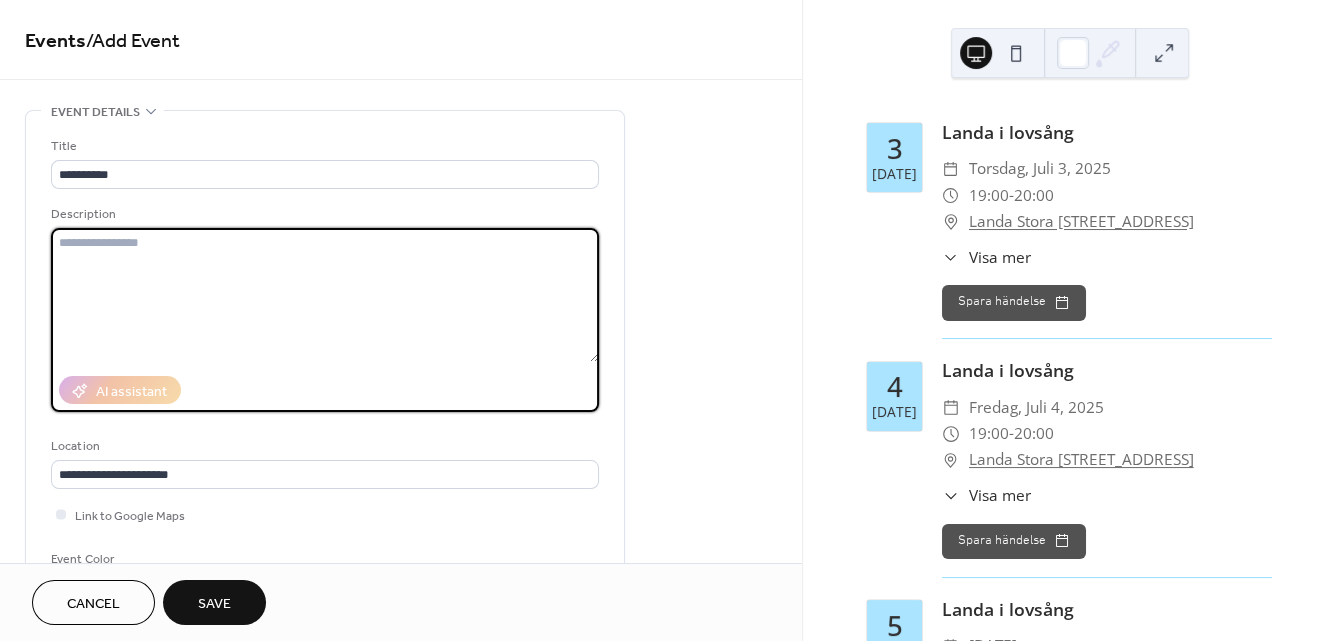 click at bounding box center [325, 295] 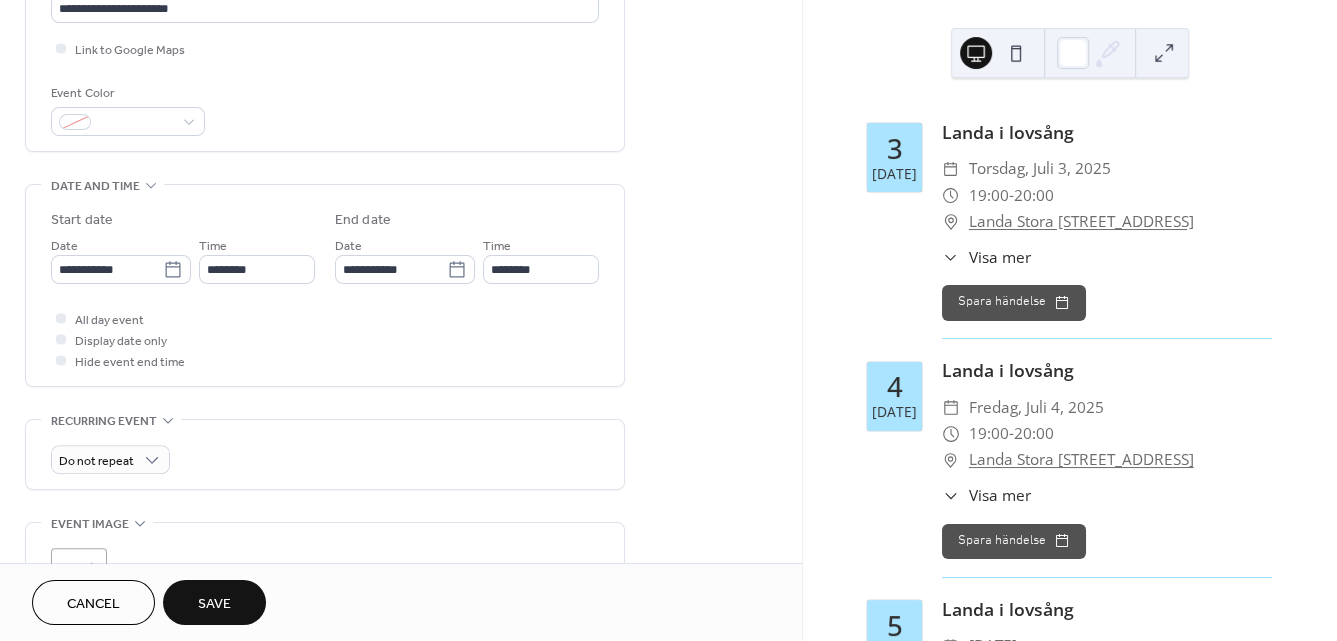 scroll, scrollTop: 542, scrollLeft: 0, axis: vertical 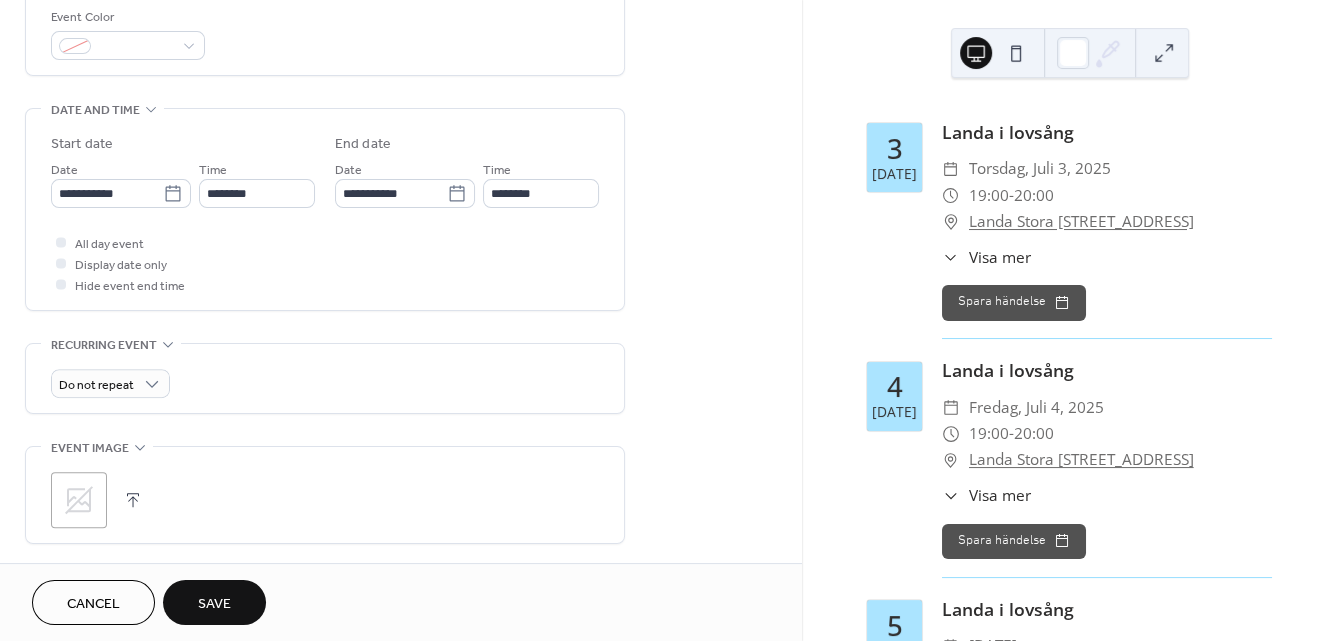 type on "**********" 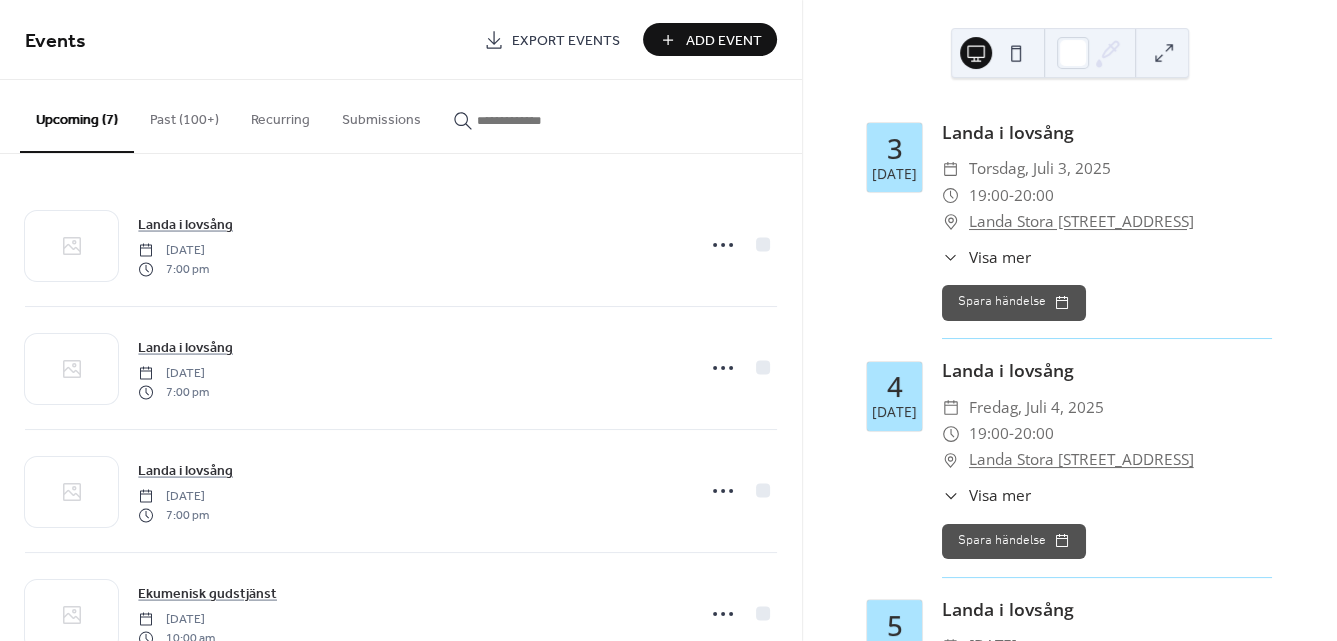 scroll, scrollTop: 433, scrollLeft: 0, axis: vertical 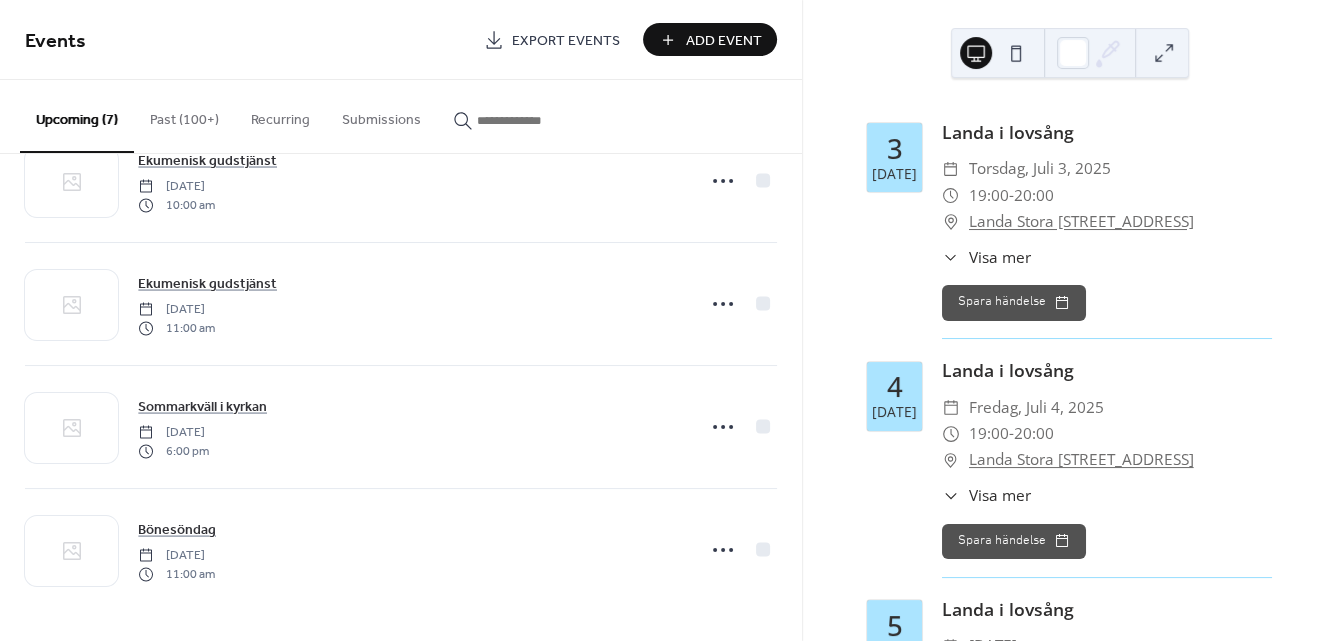click on "Add Event" at bounding box center [724, 41] 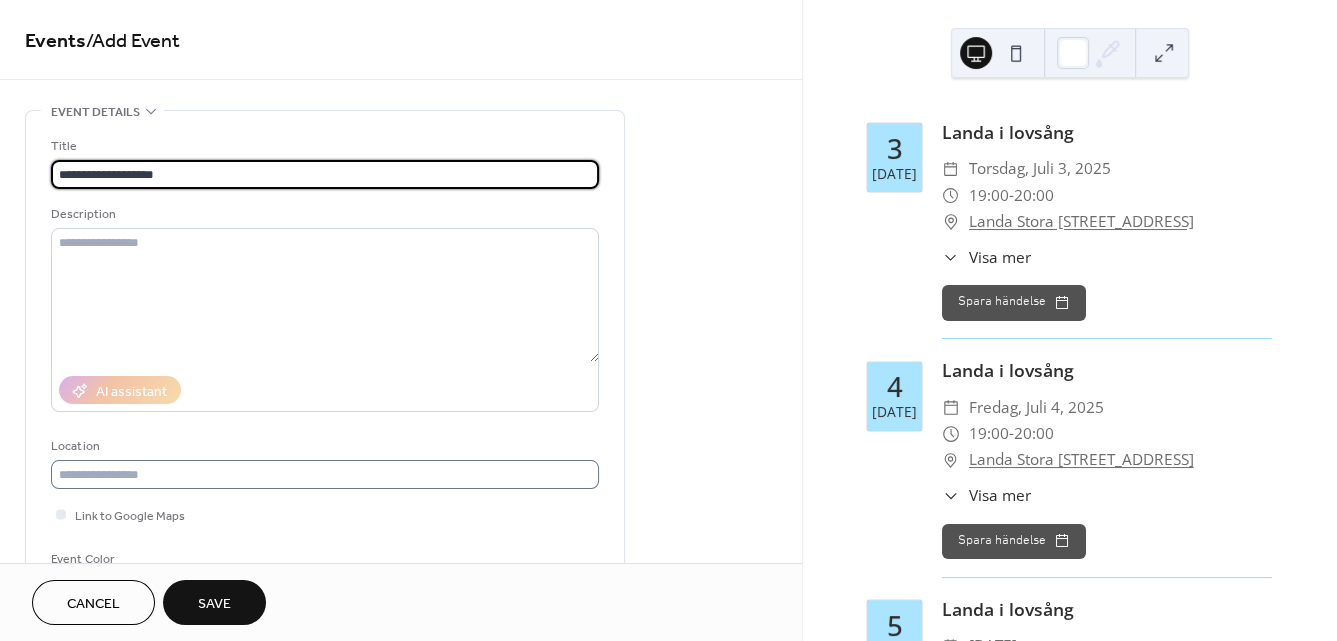 type on "**********" 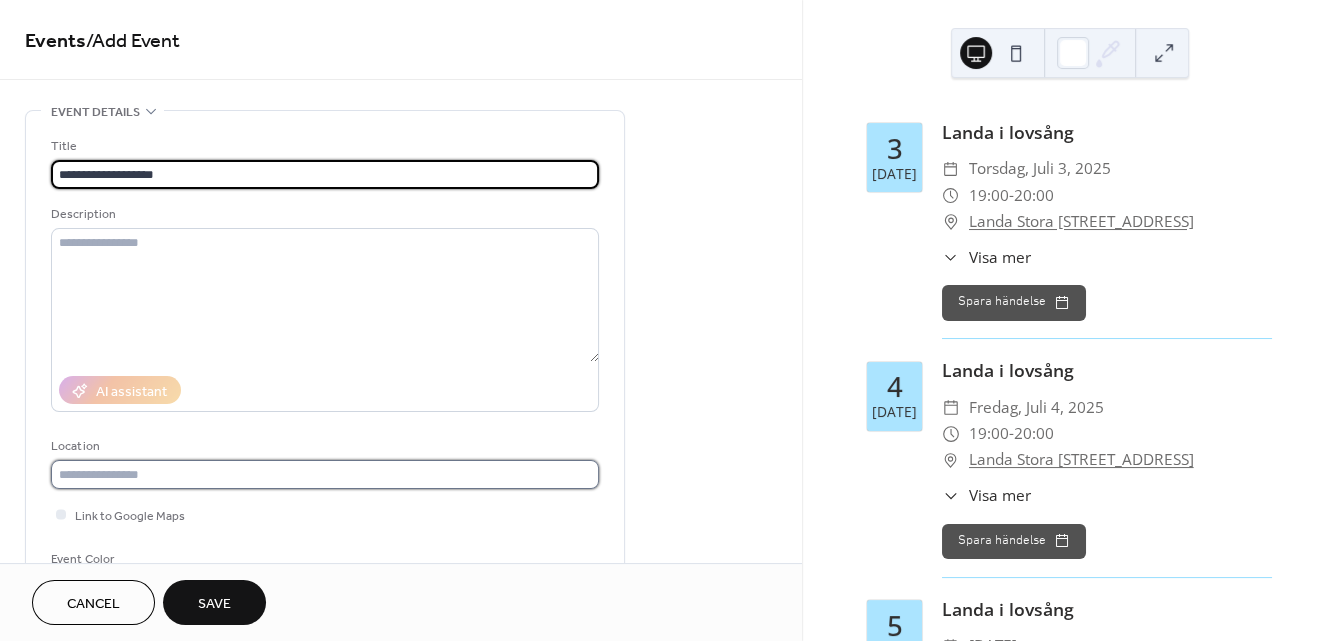 click at bounding box center (325, 474) 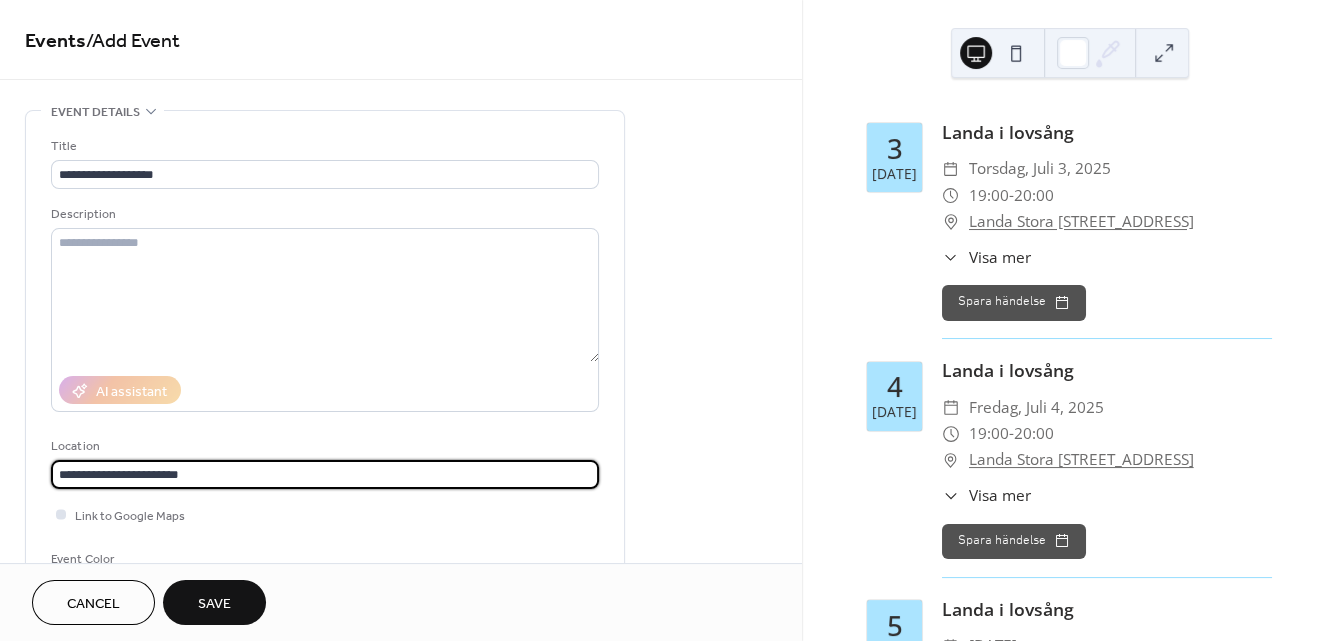 type on "**********" 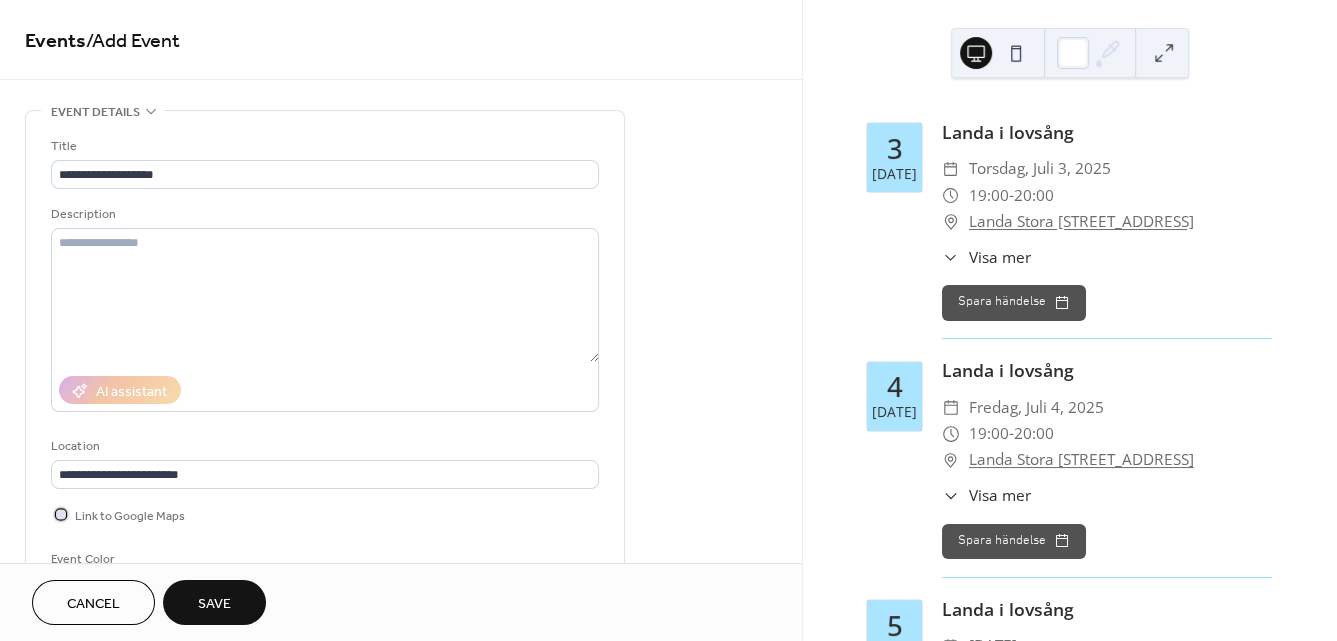 click at bounding box center (61, 514) 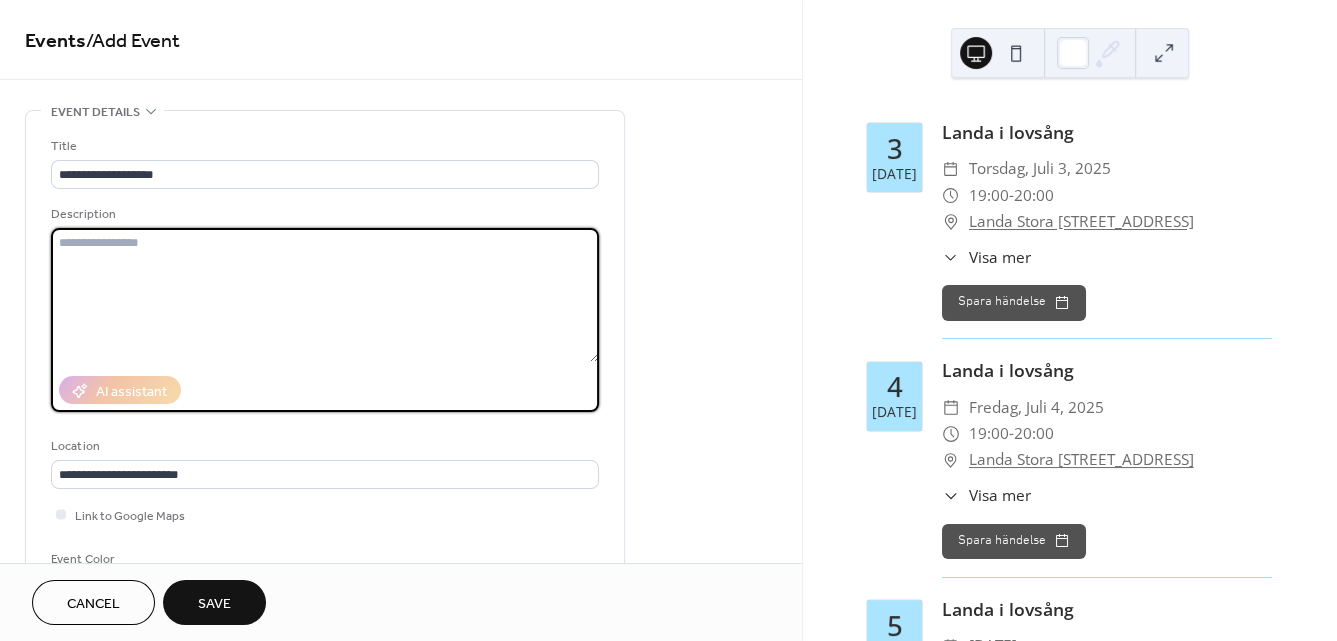 click at bounding box center [325, 295] 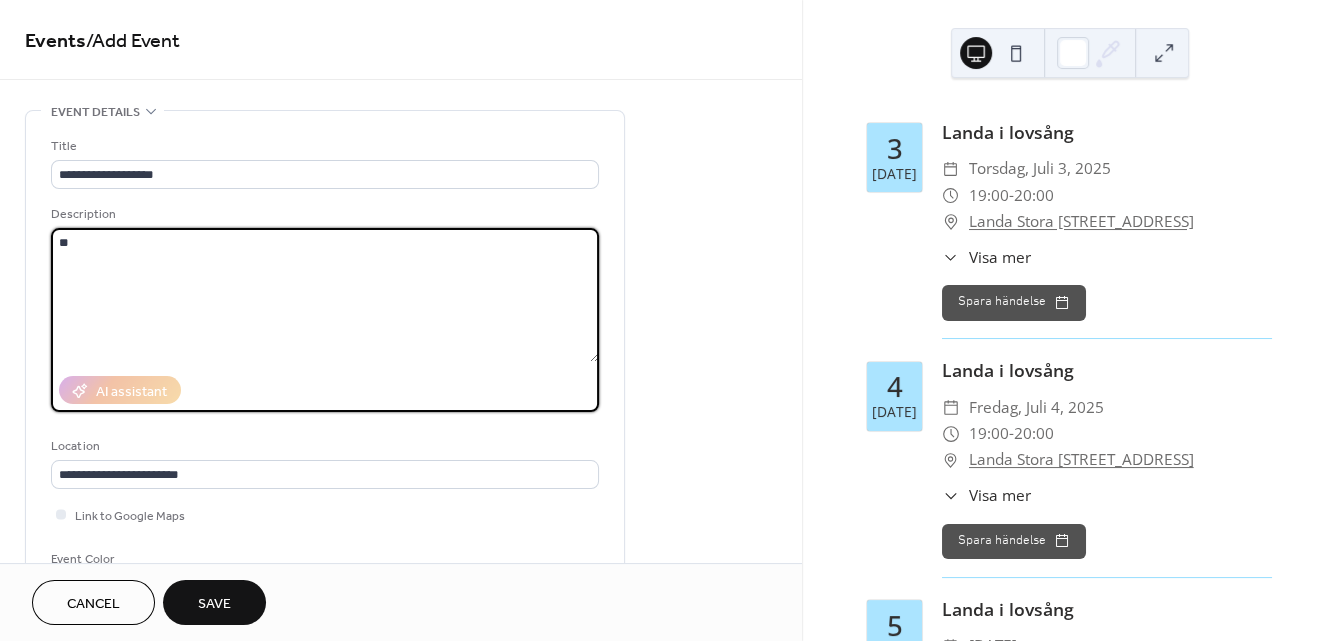 type on "*" 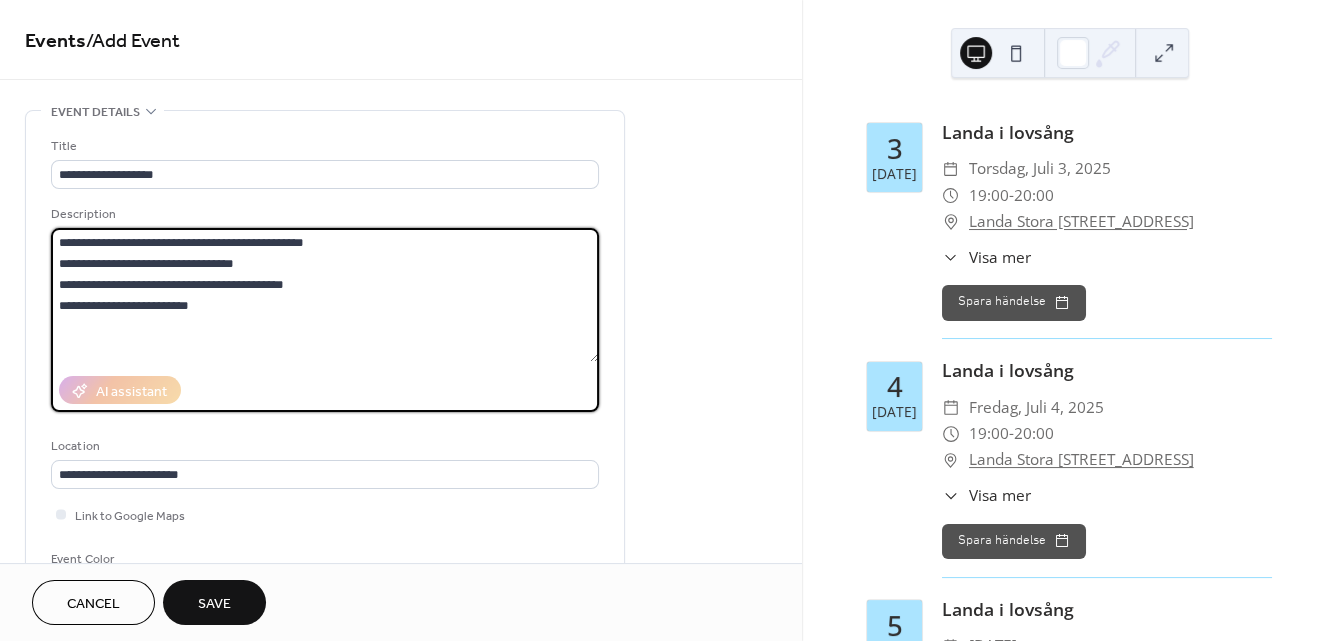type on "**********" 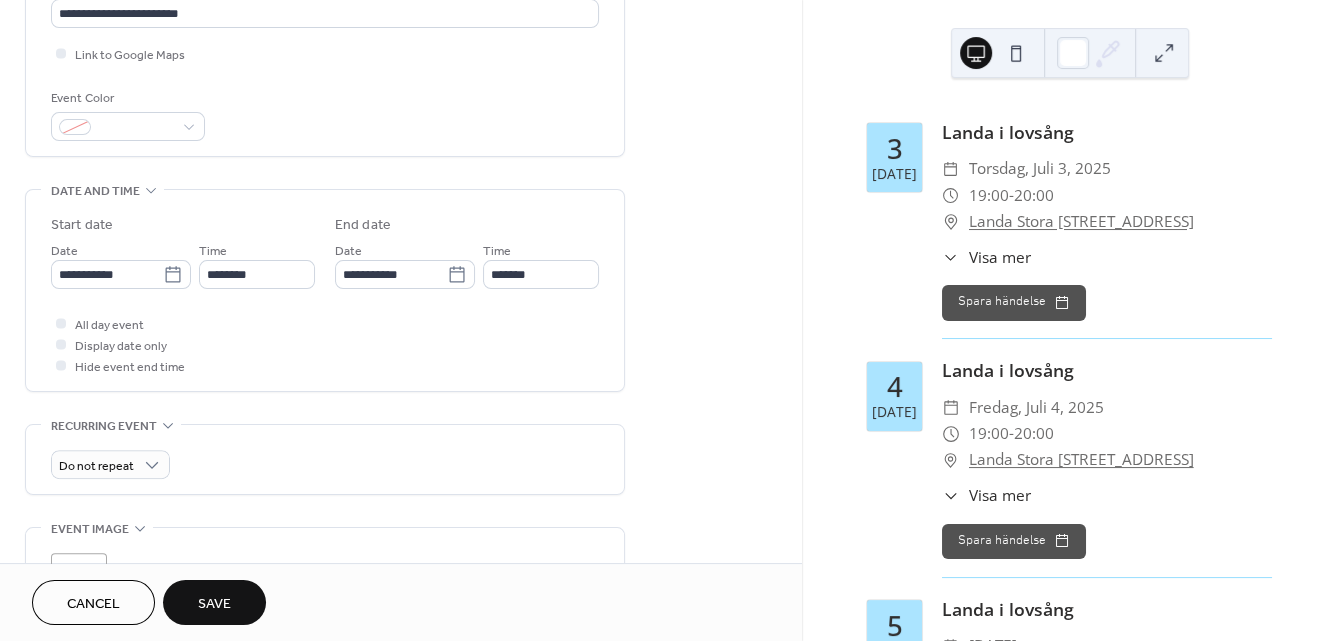 scroll, scrollTop: 542, scrollLeft: 0, axis: vertical 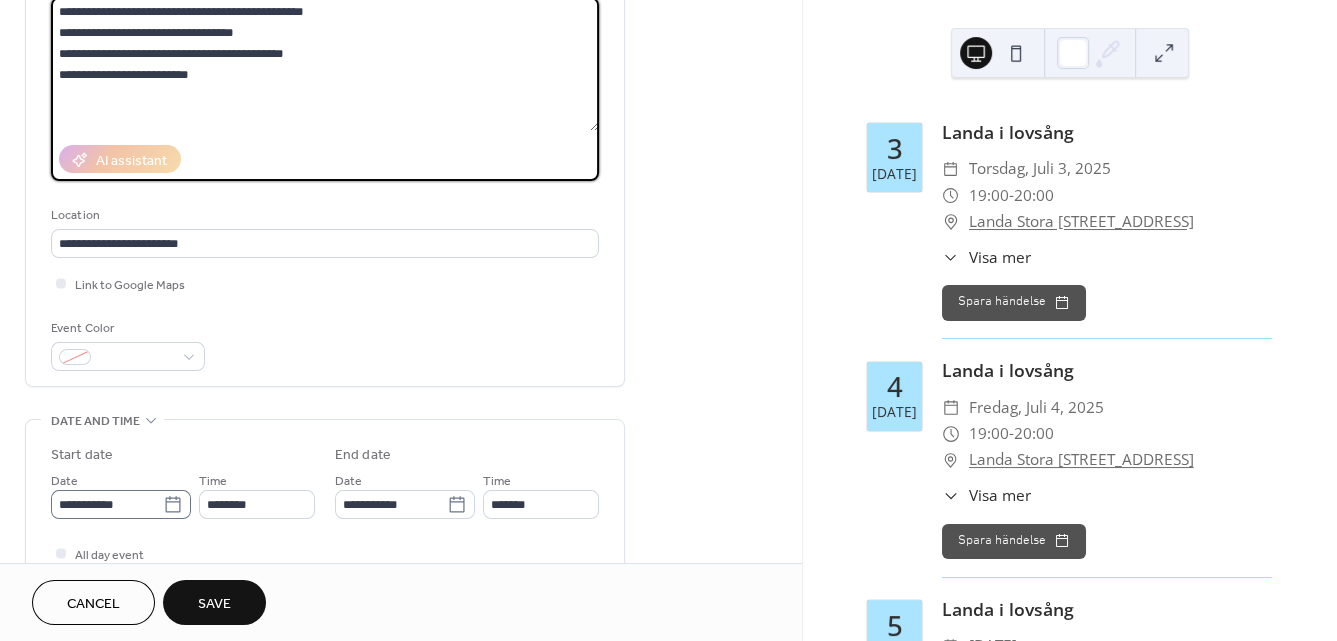 click 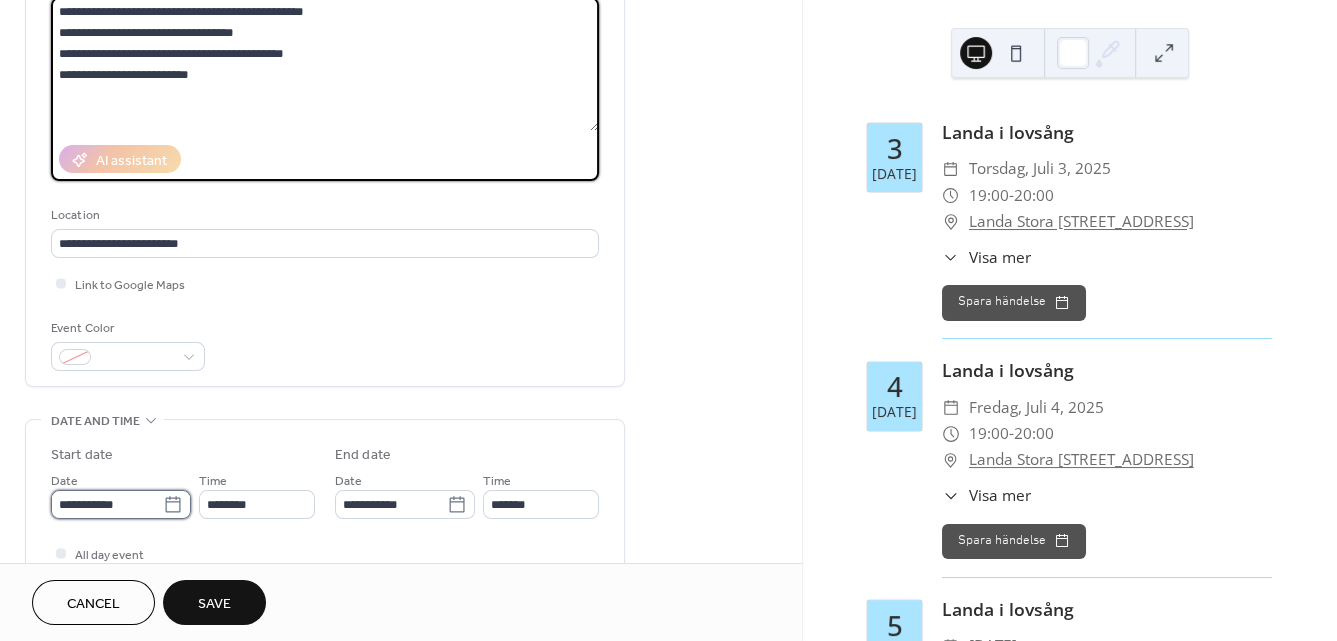 click on "**********" at bounding box center [107, 504] 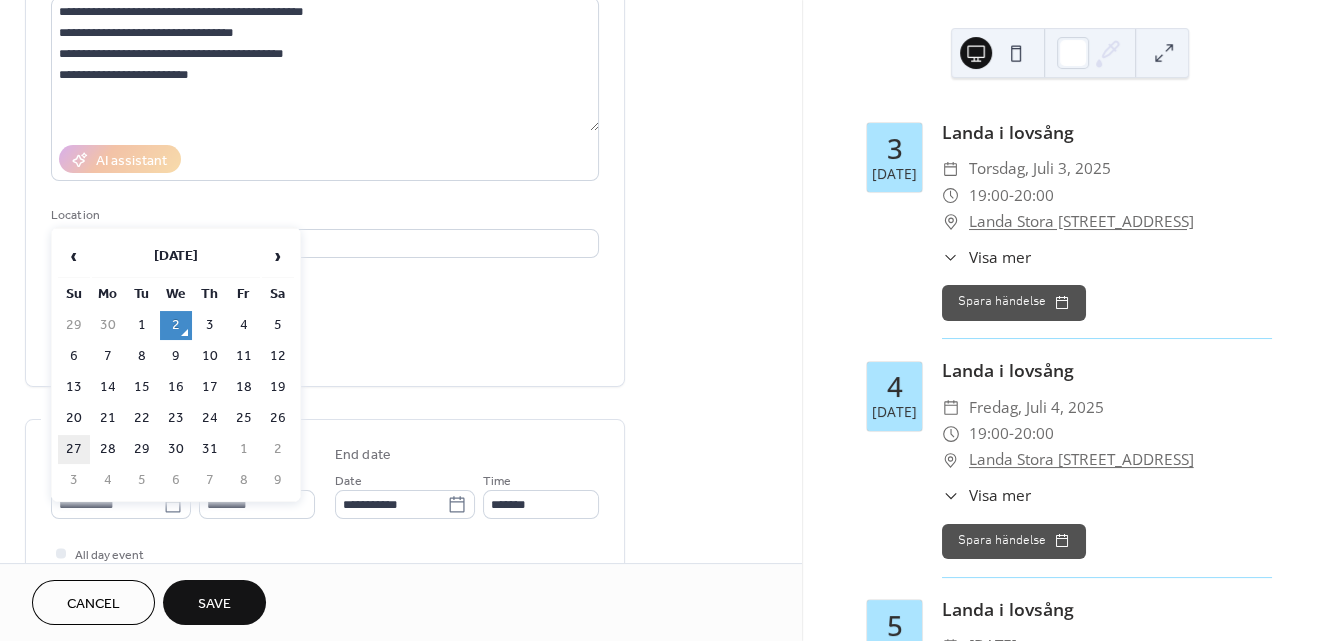 click on "27" at bounding box center [74, 449] 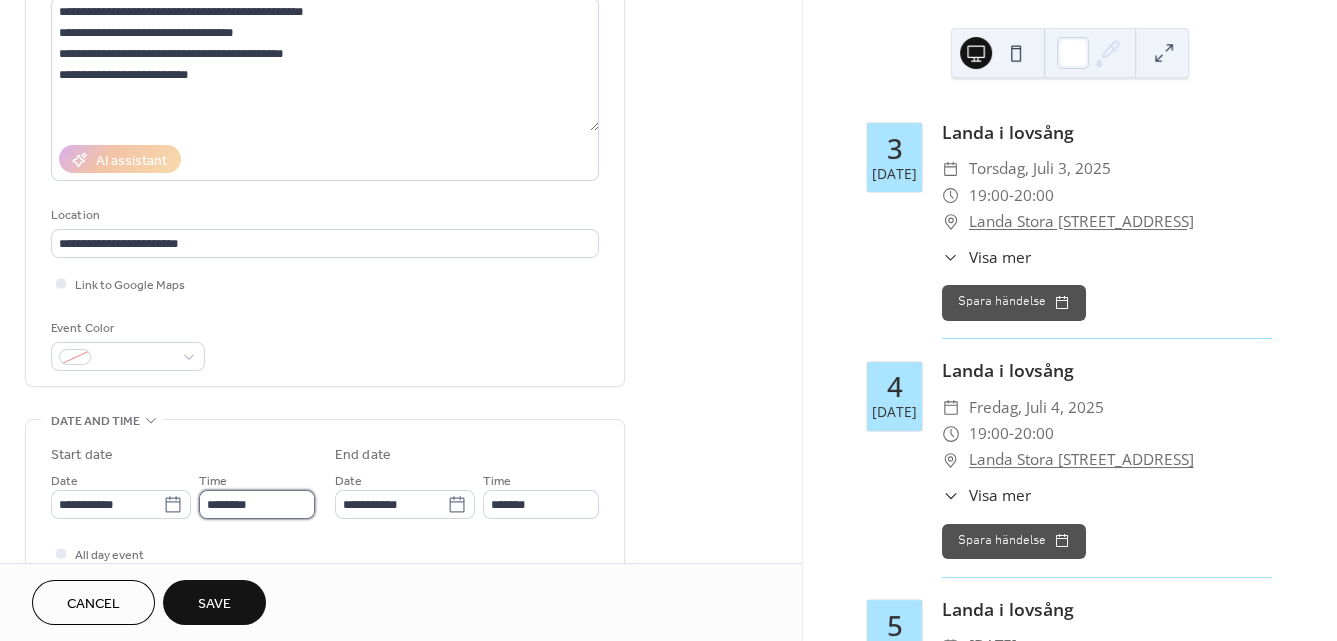 click on "********" at bounding box center [257, 504] 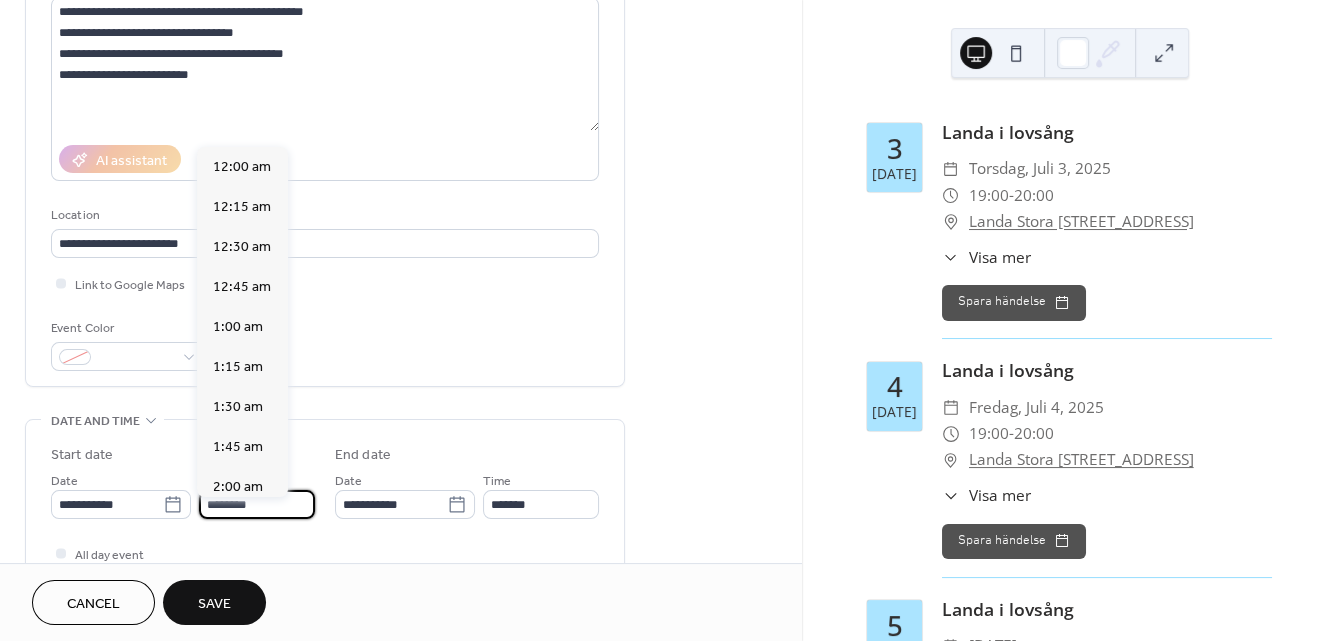 scroll, scrollTop: 1929, scrollLeft: 0, axis: vertical 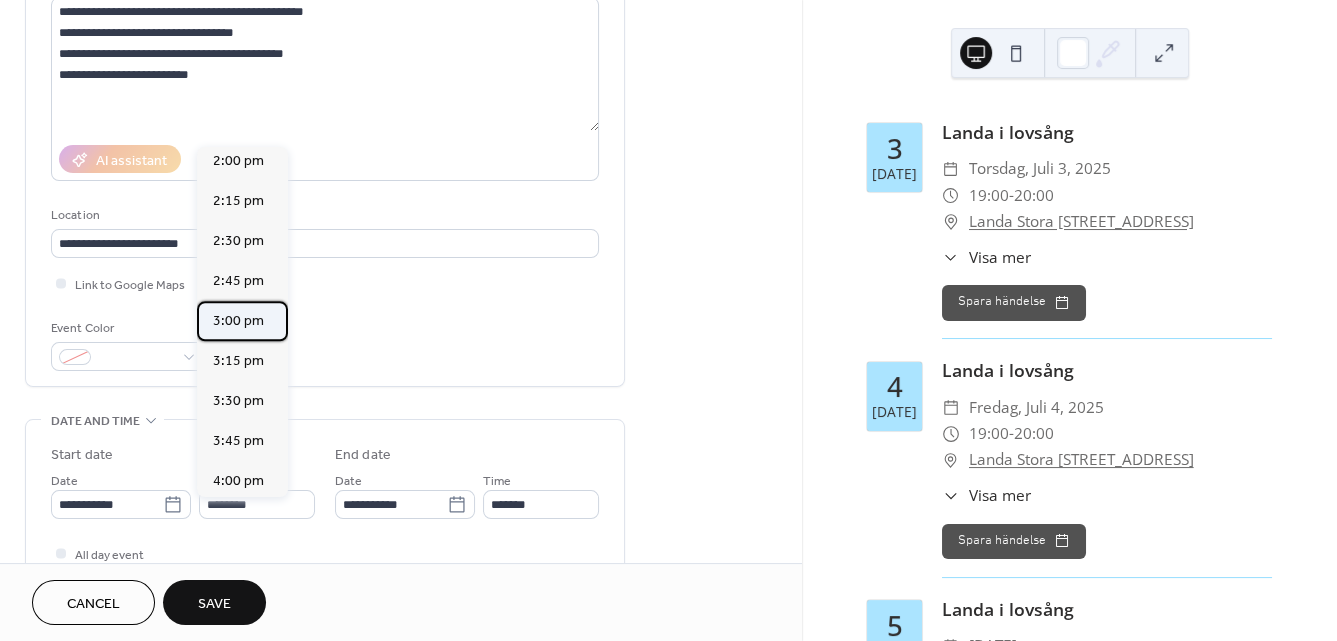click on "3:00 pm" at bounding box center (238, 321) 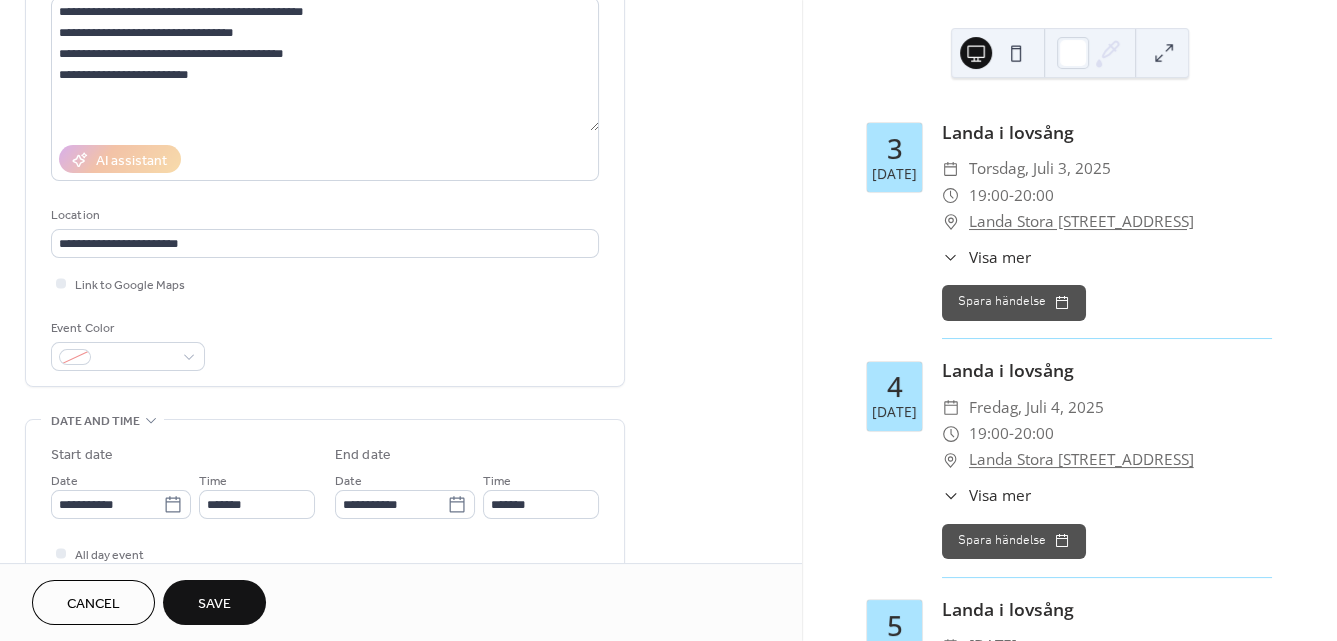 type on "*******" 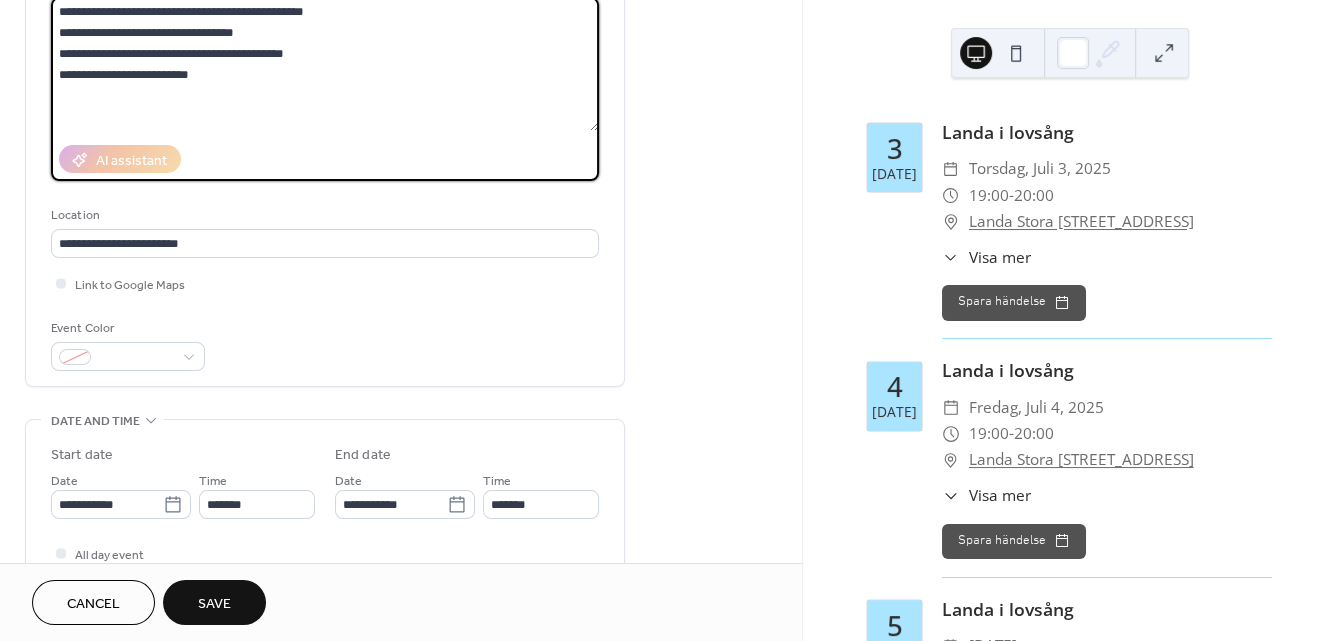 click on "**********" at bounding box center [325, 64] 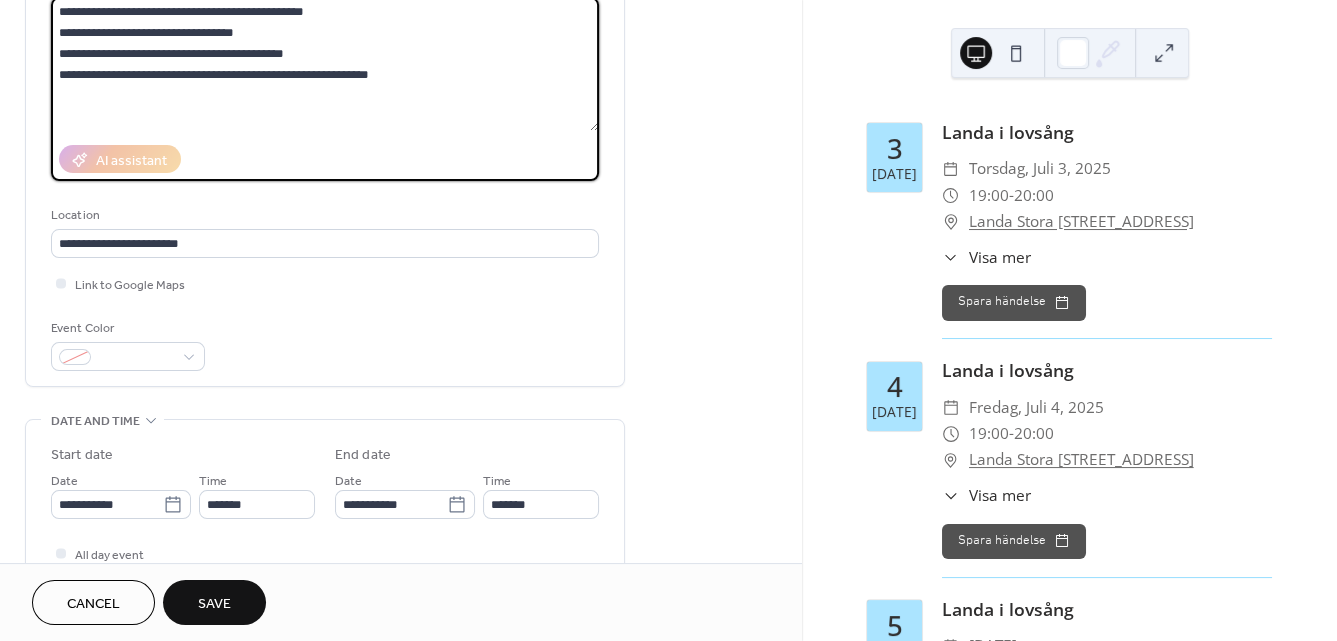 type on "**********" 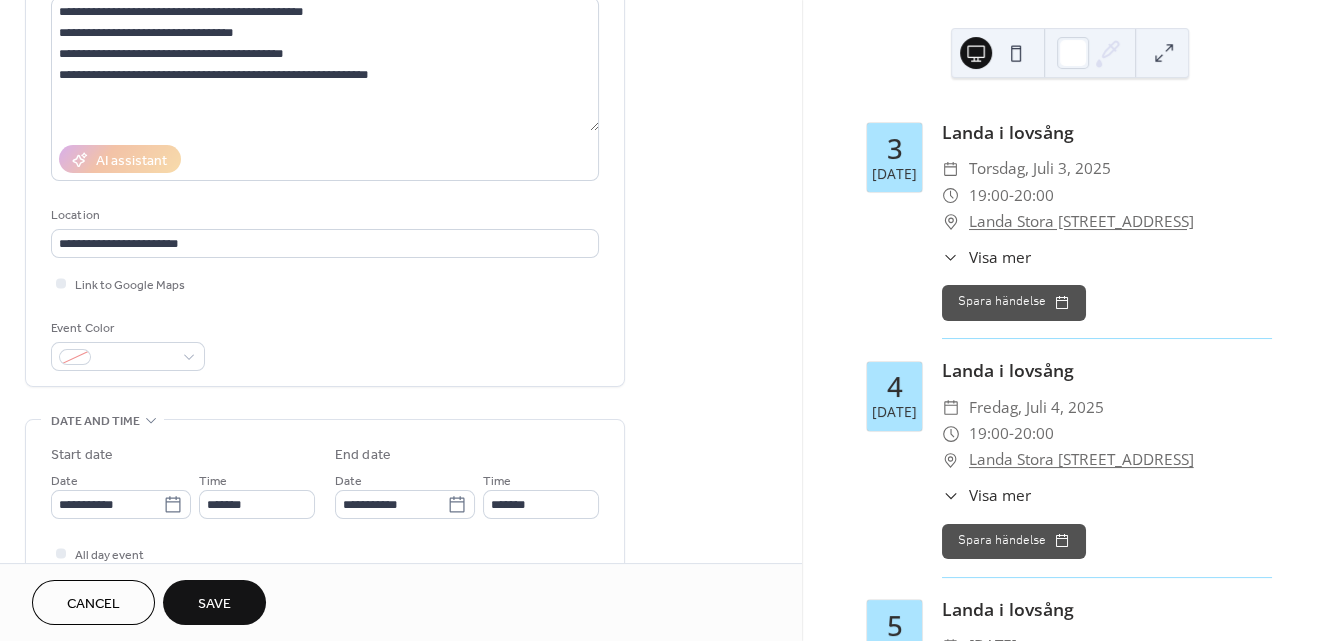click on "Save" at bounding box center [214, 604] 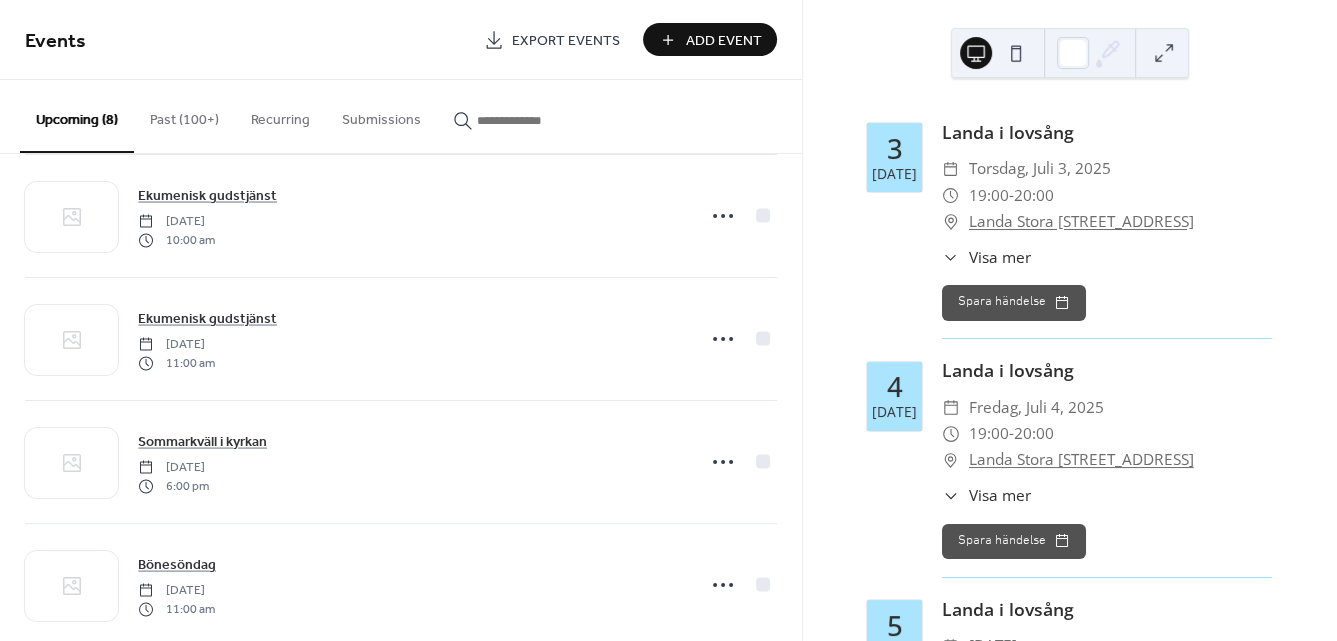 scroll, scrollTop: 466, scrollLeft: 0, axis: vertical 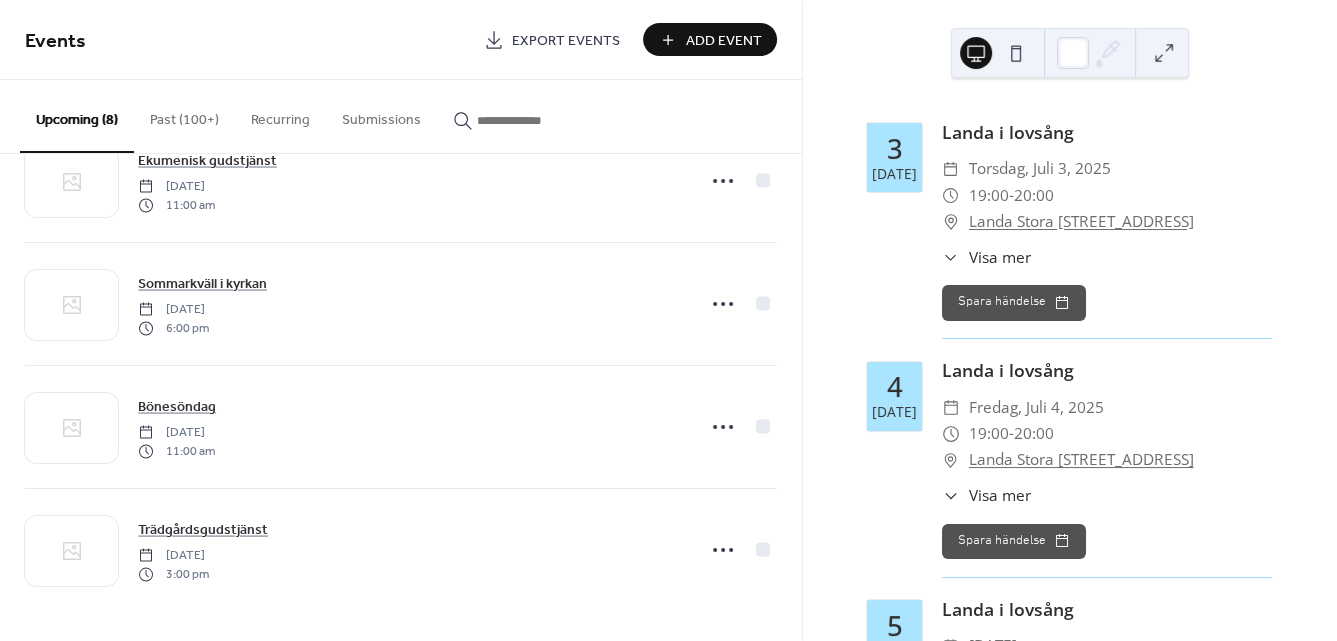 click on "Add Event" at bounding box center (724, 41) 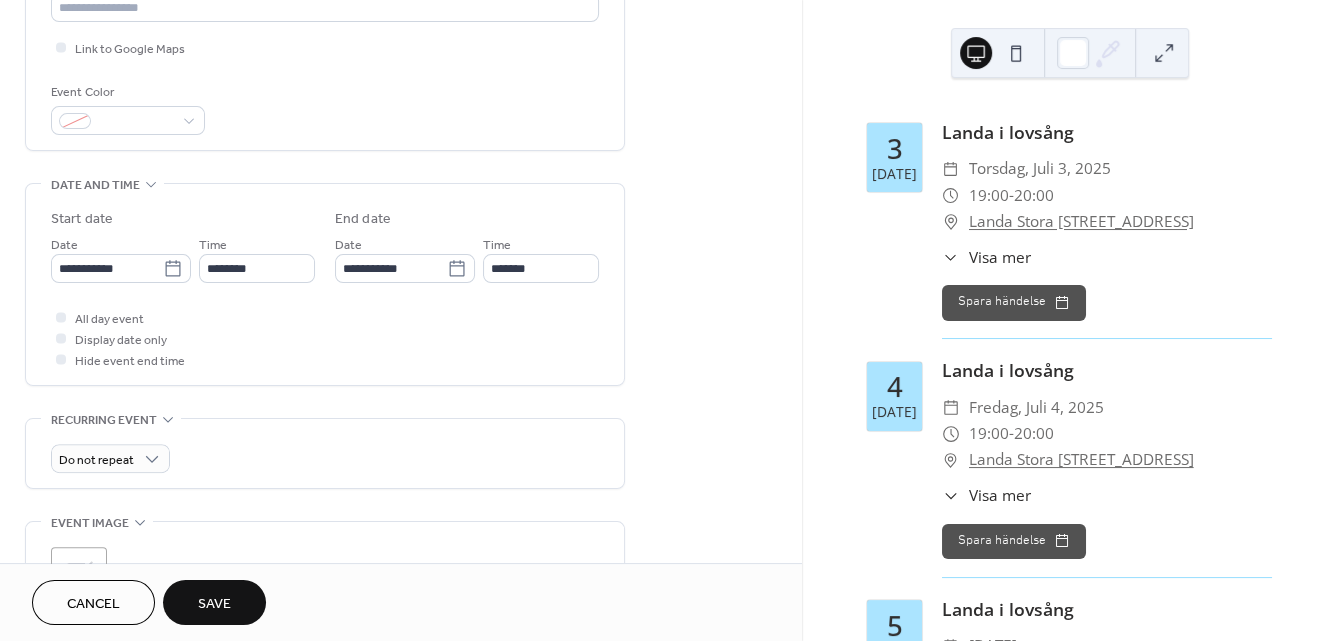 scroll, scrollTop: 542, scrollLeft: 0, axis: vertical 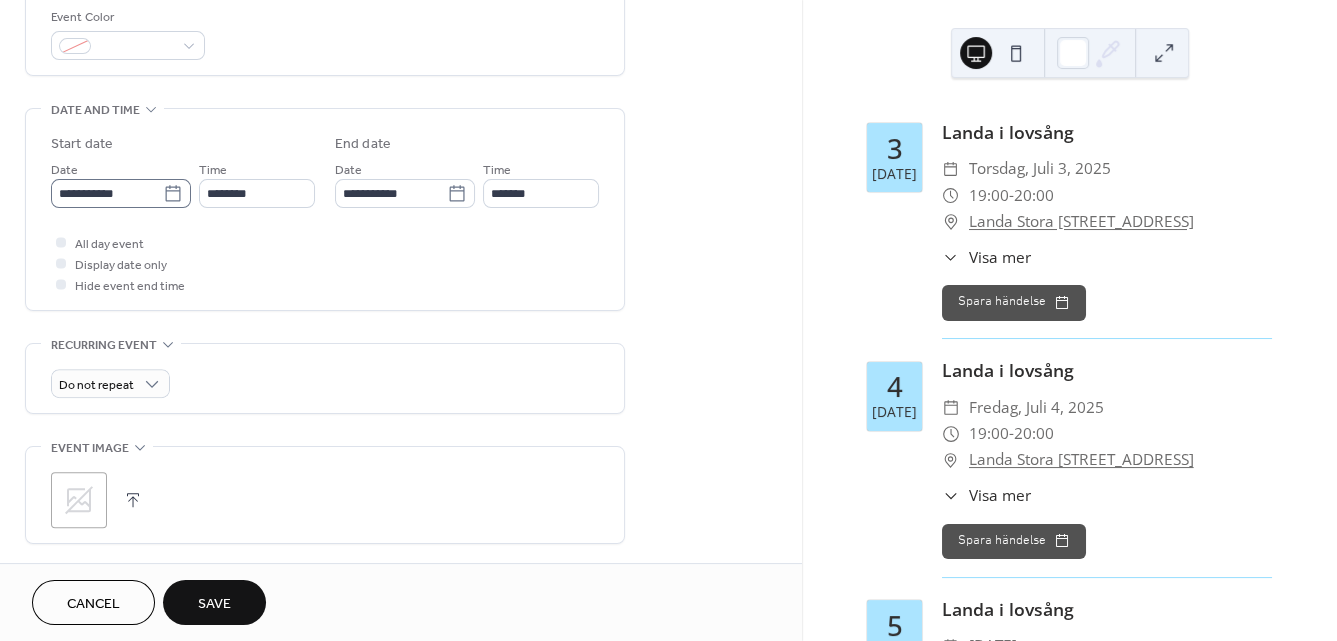 type on "**********" 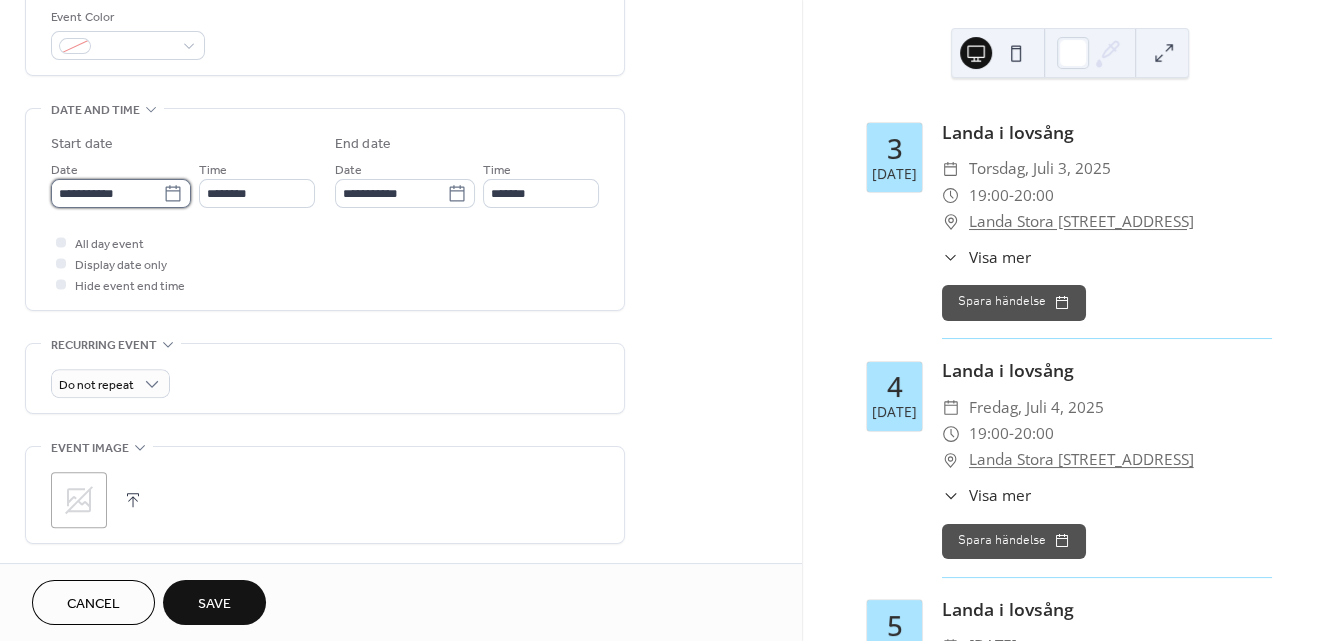 click on "**********" at bounding box center [107, 193] 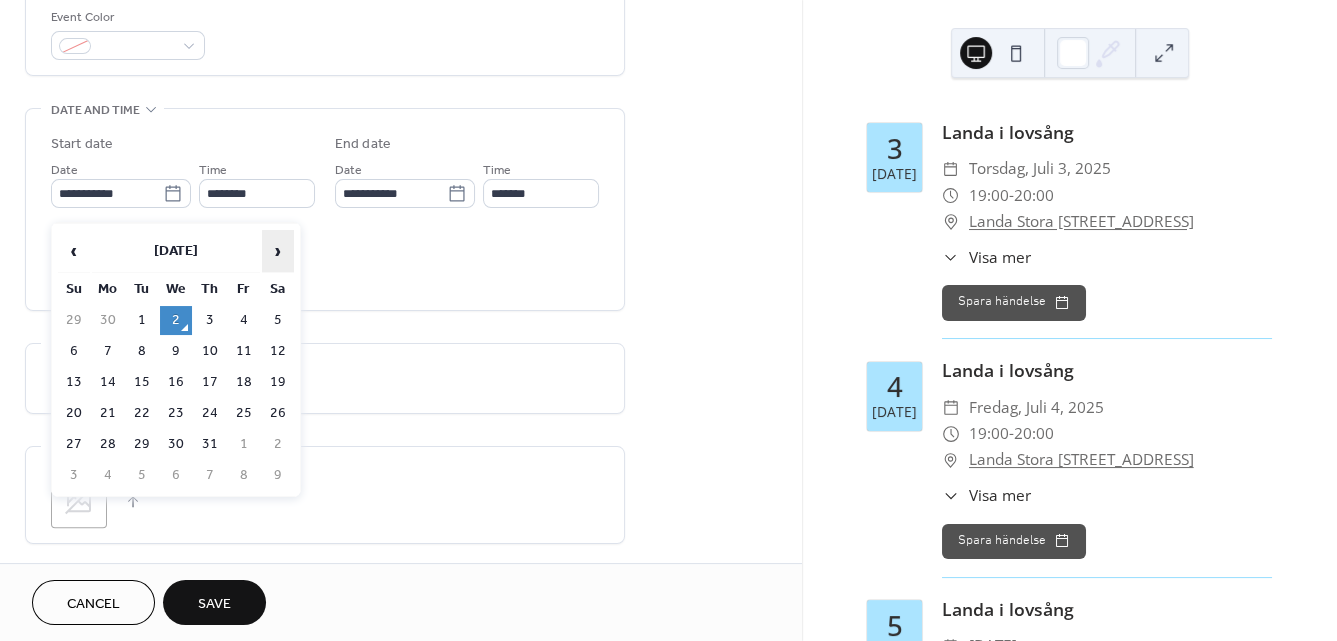 click on "›" at bounding box center (278, 251) 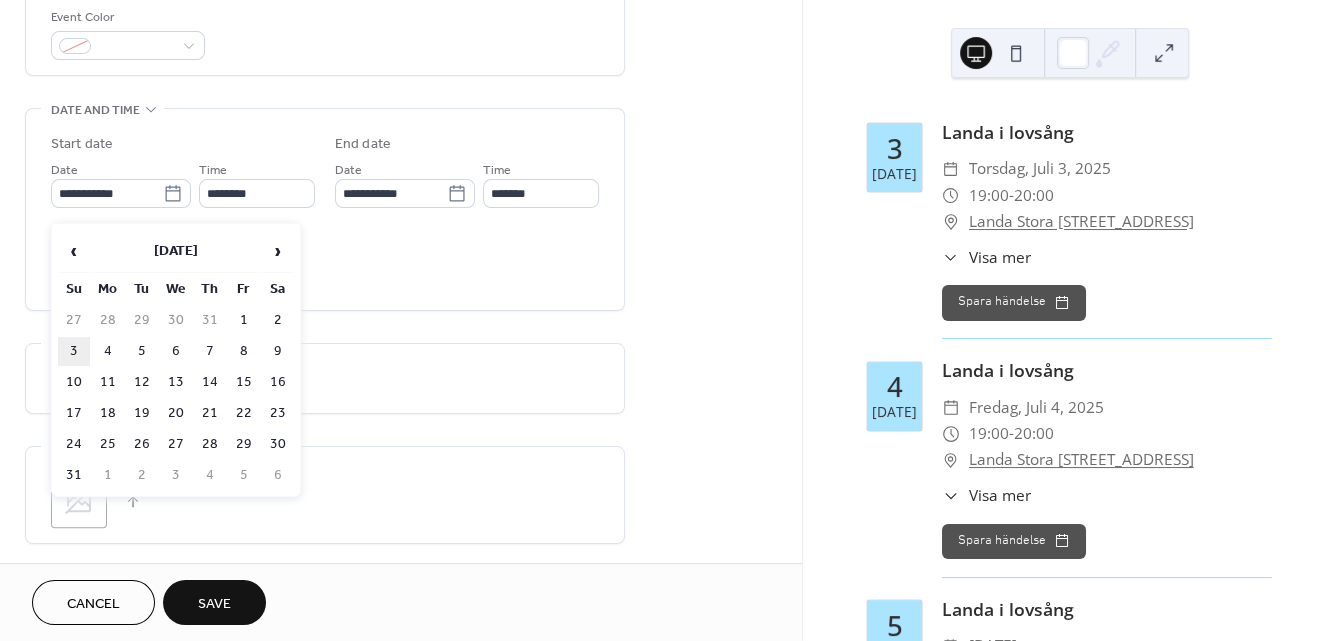 click on "3" at bounding box center (74, 351) 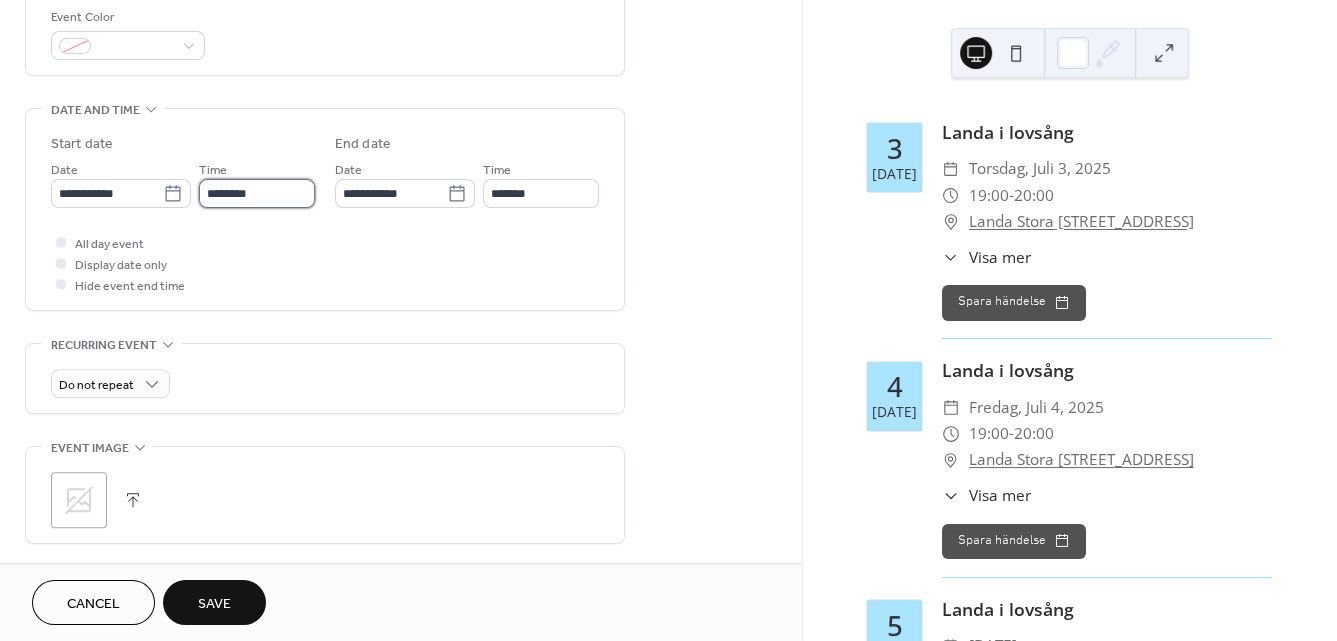 click on "********" at bounding box center (257, 193) 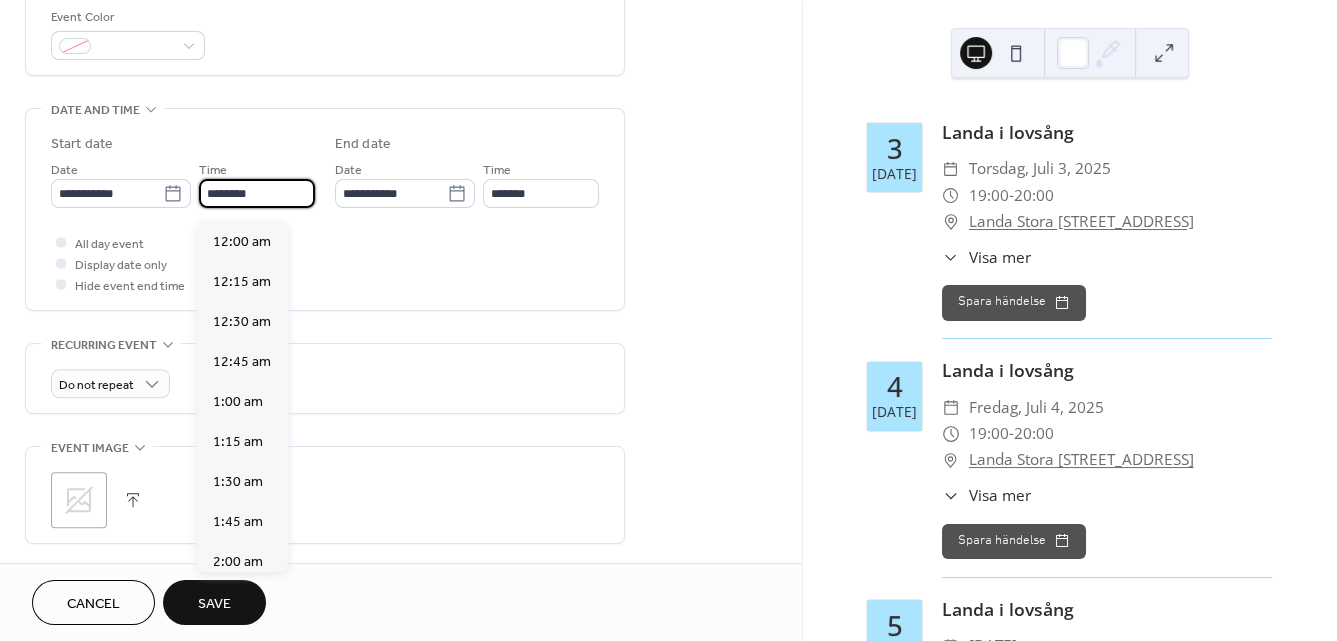 scroll, scrollTop: 1929, scrollLeft: 0, axis: vertical 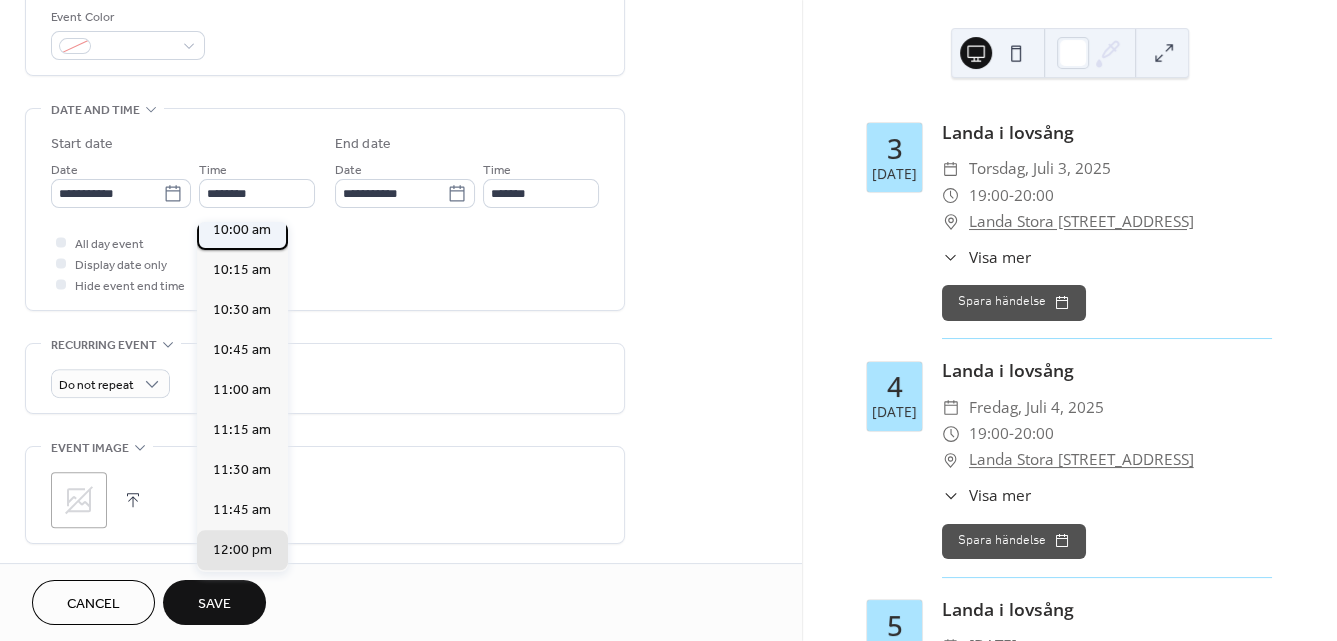 click on "10:00 am" at bounding box center (242, 230) 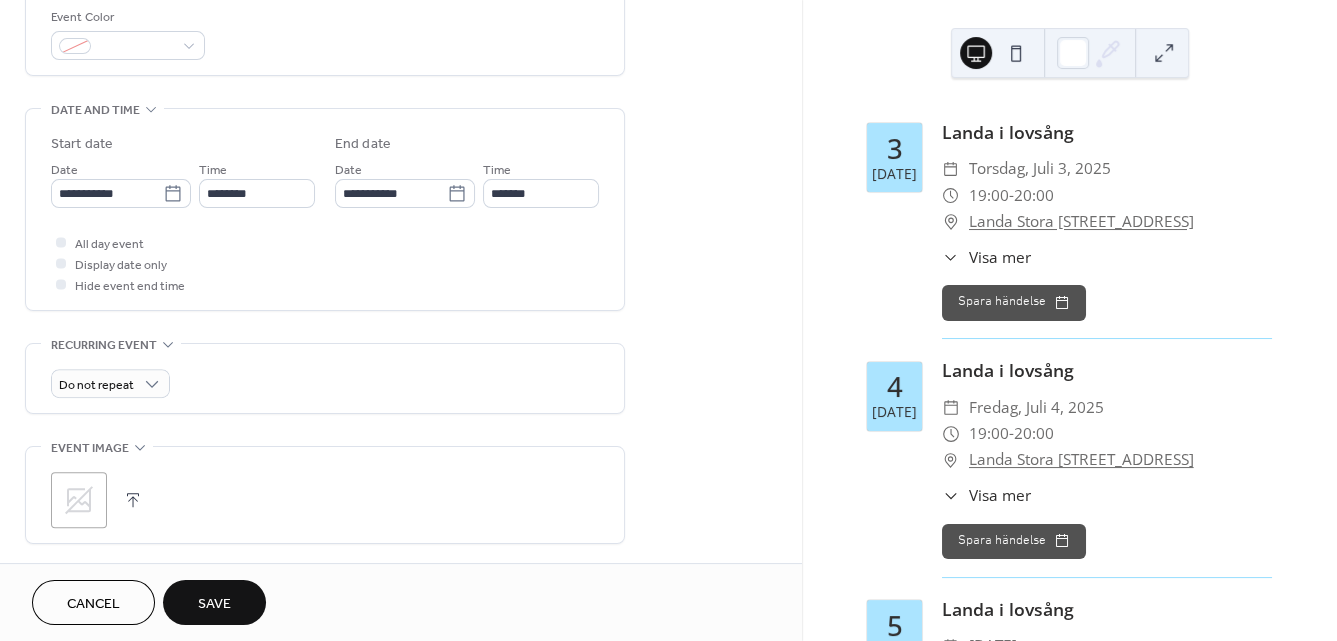 type on "********" 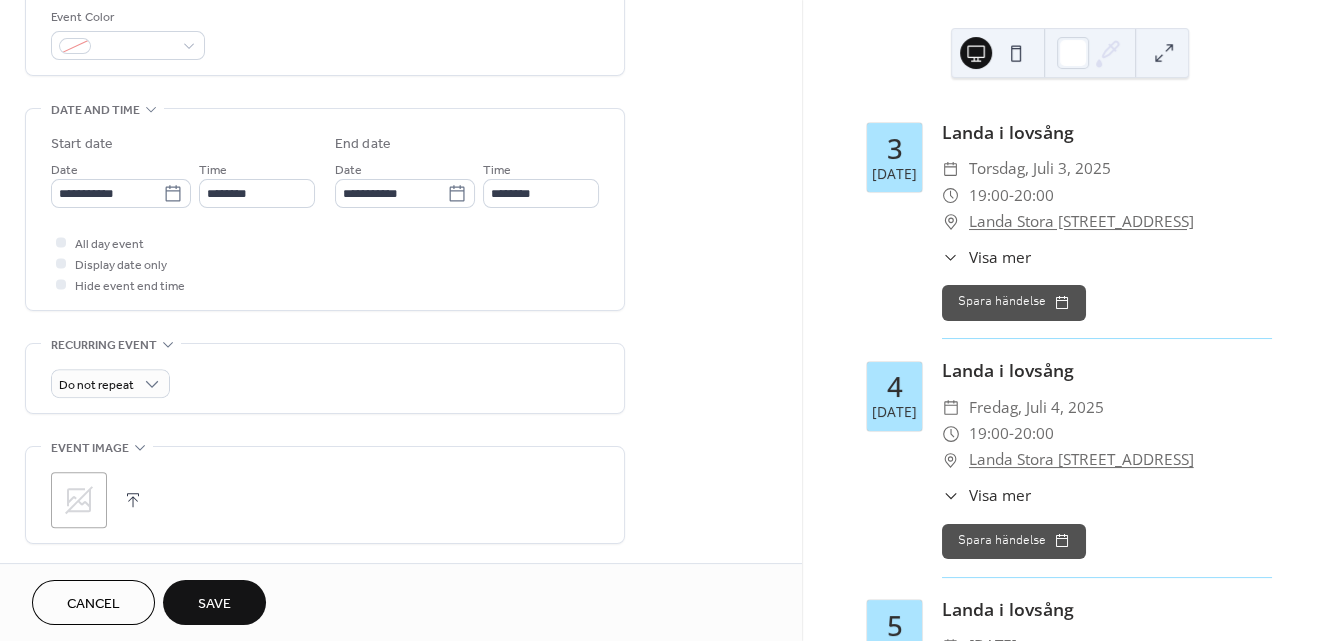 click on "**********" at bounding box center [401, 177] 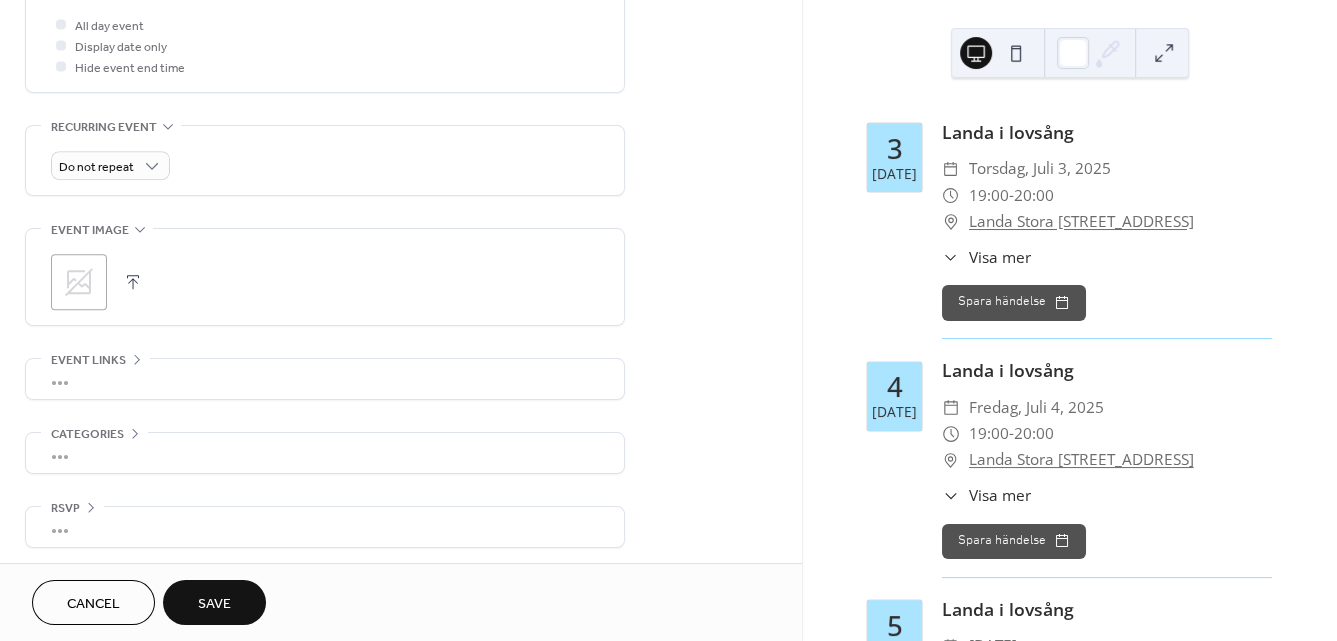 scroll, scrollTop: 774, scrollLeft: 0, axis: vertical 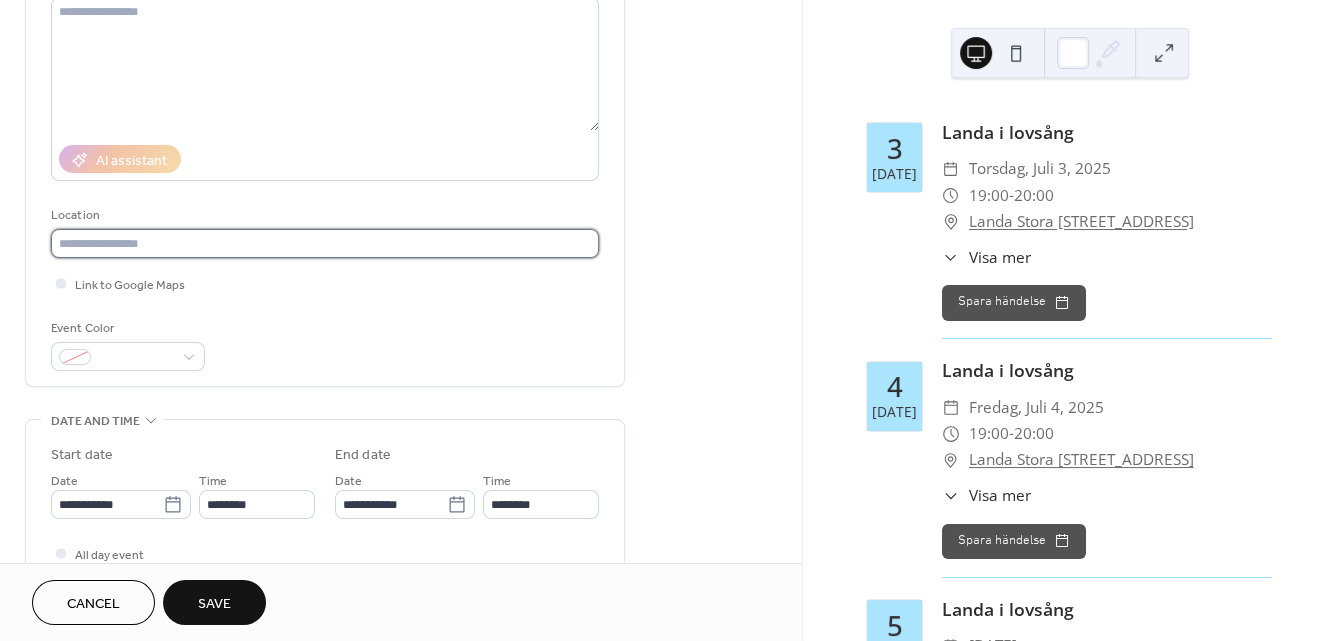 click at bounding box center (325, 243) 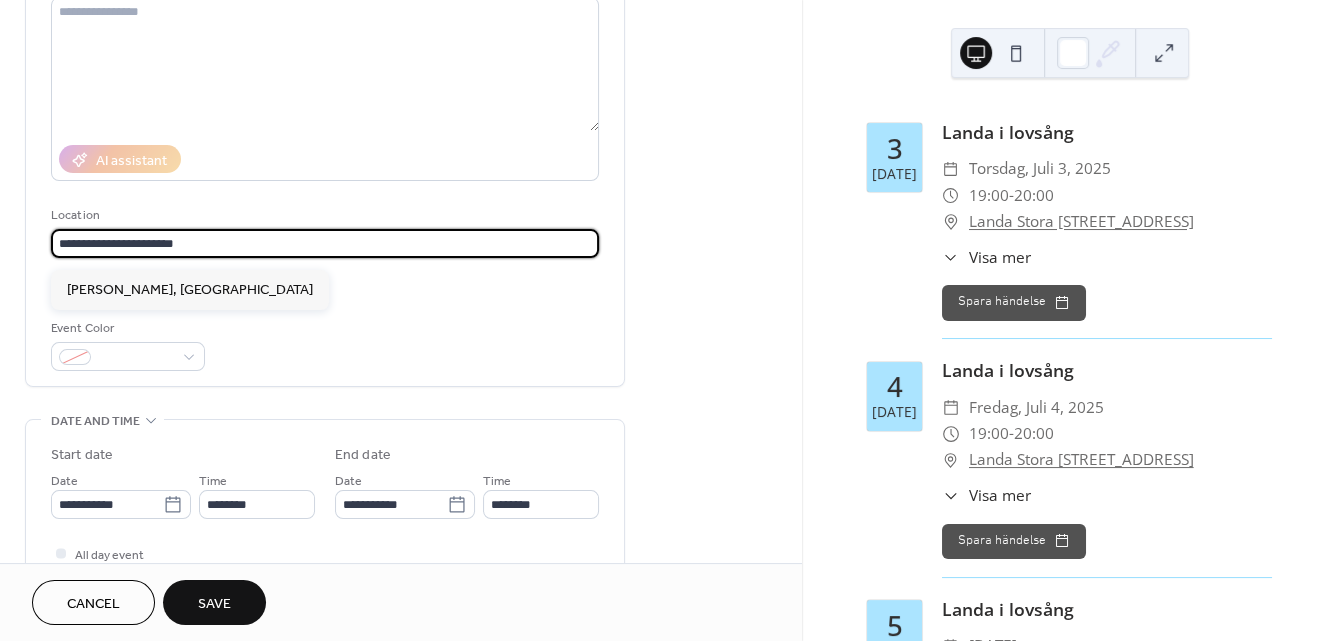 type on "**********" 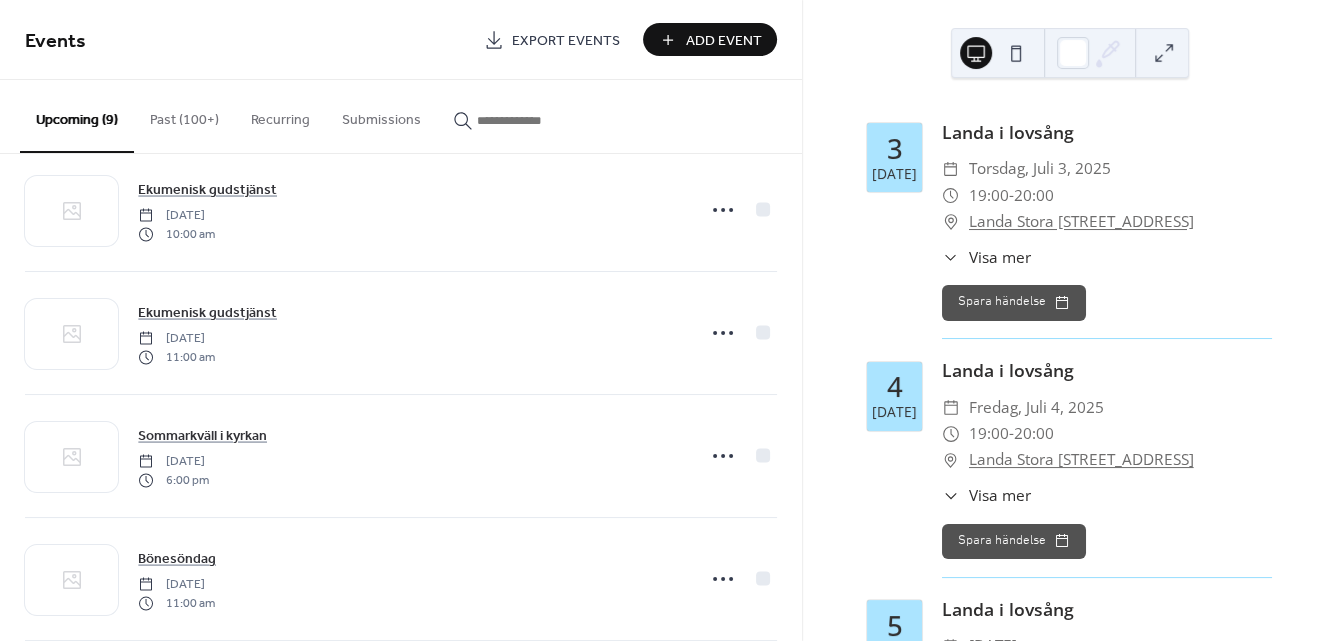 scroll, scrollTop: 466, scrollLeft: 0, axis: vertical 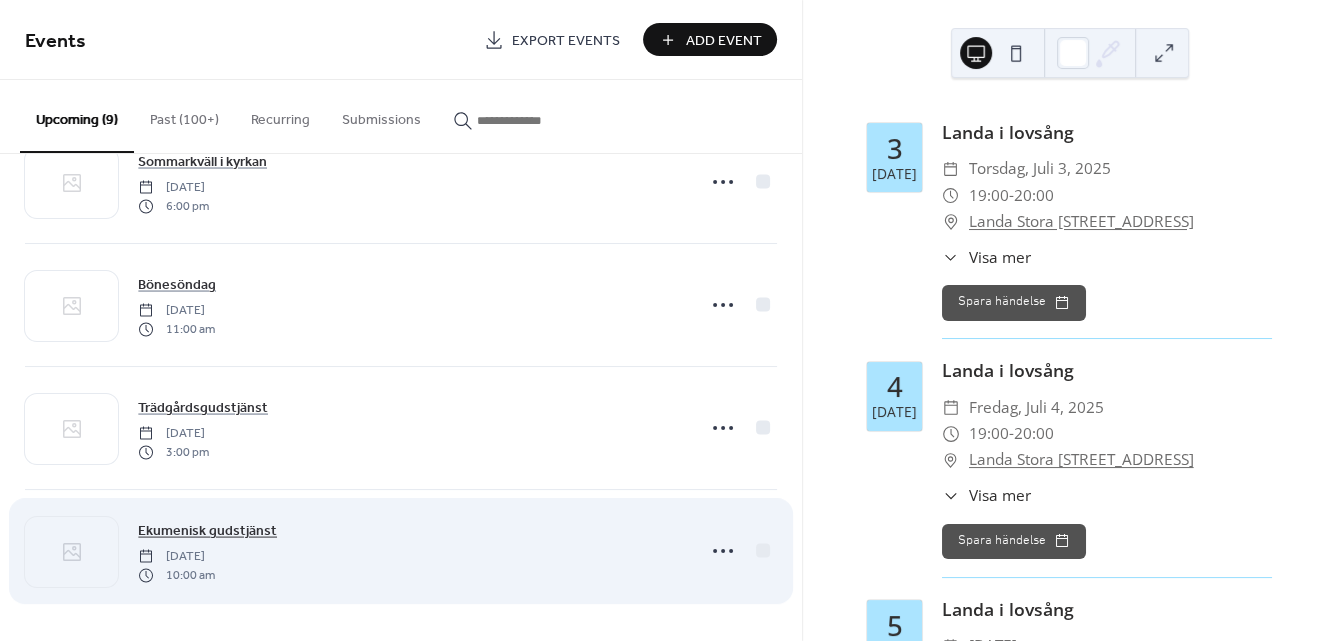 click on "Ekumenisk gudstjänst" at bounding box center (207, 531) 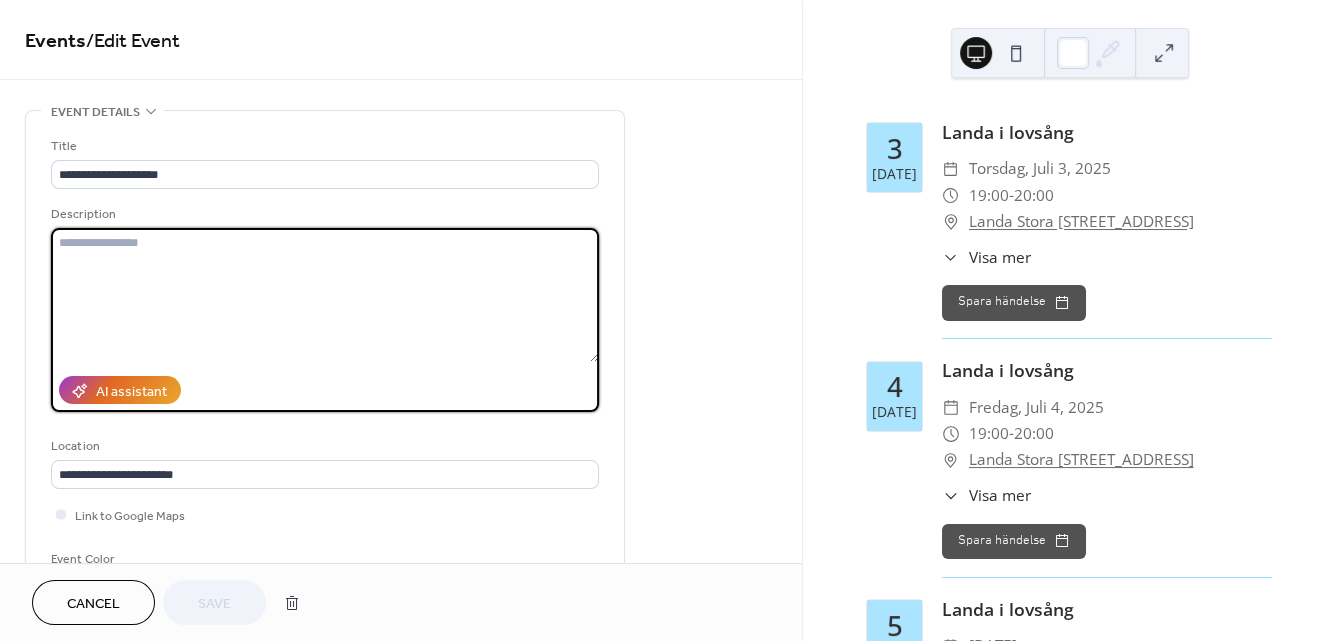 click at bounding box center (325, 295) 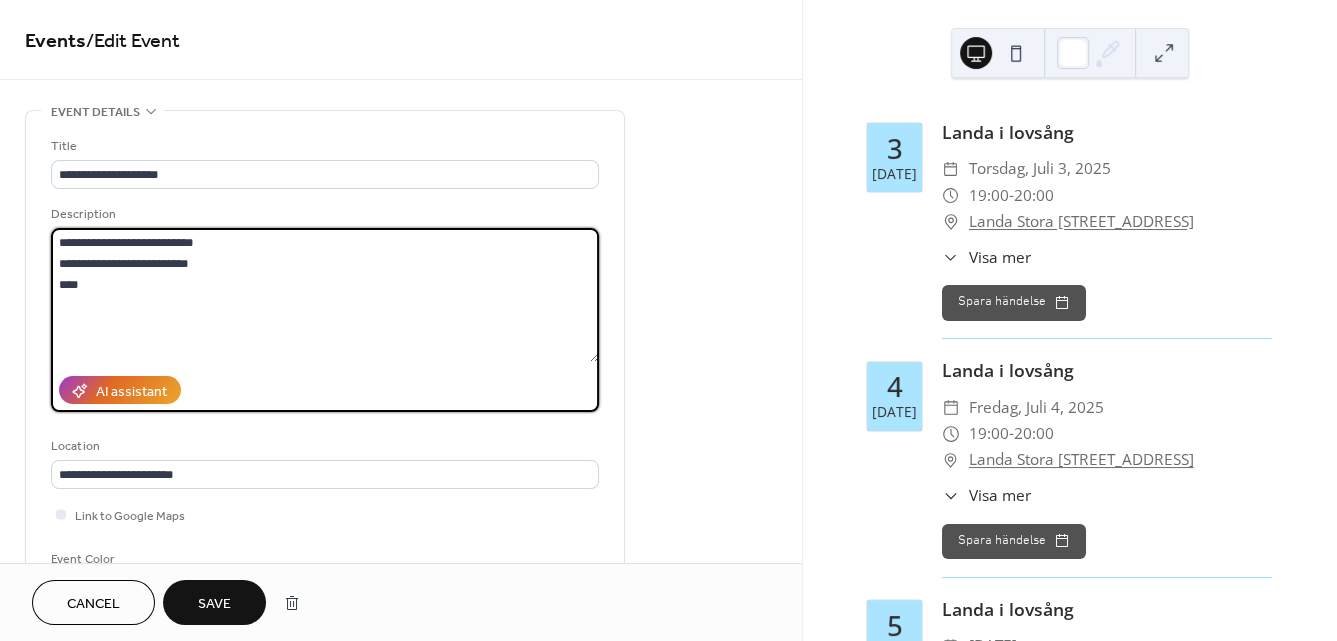 type on "**********" 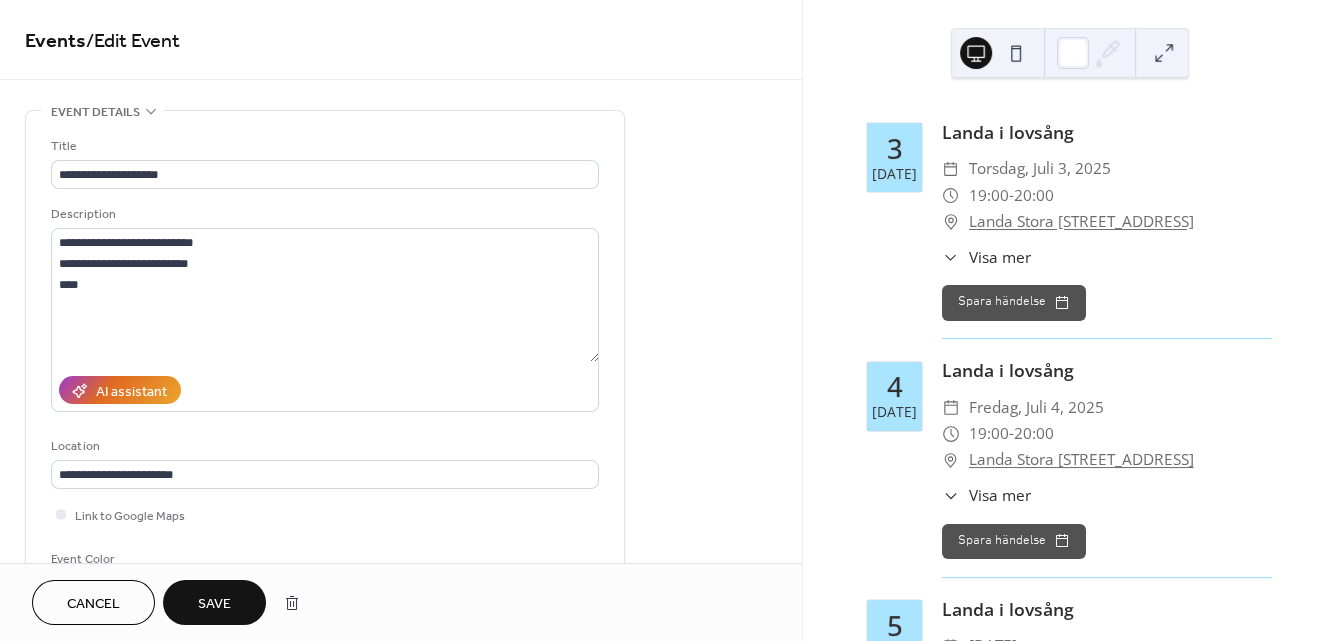 click on "Save" at bounding box center [214, 604] 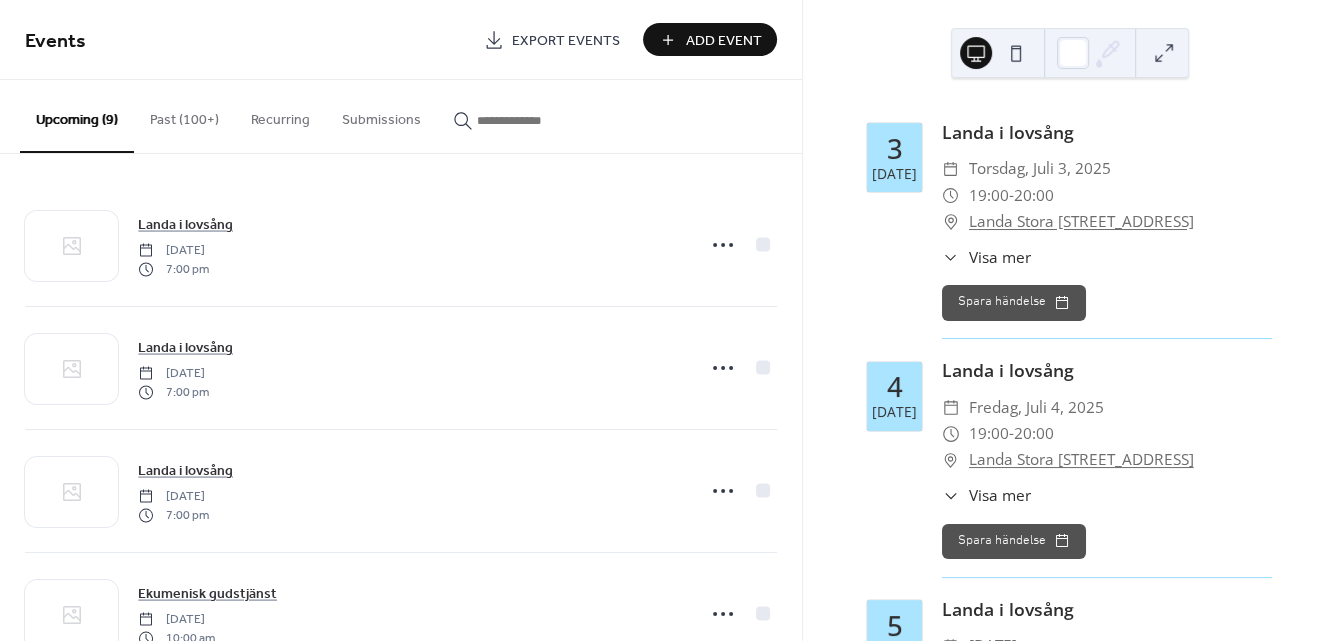 scroll, scrollTop: 466, scrollLeft: 0, axis: vertical 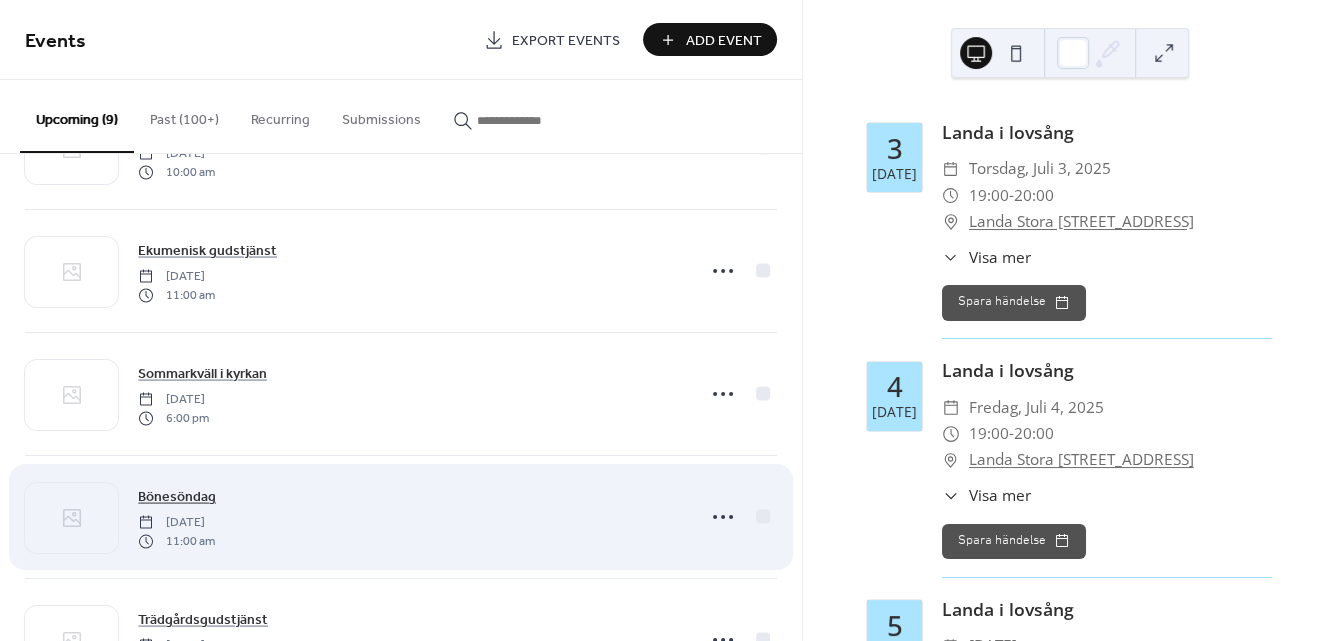 click on "Bönesöndag" at bounding box center [177, 497] 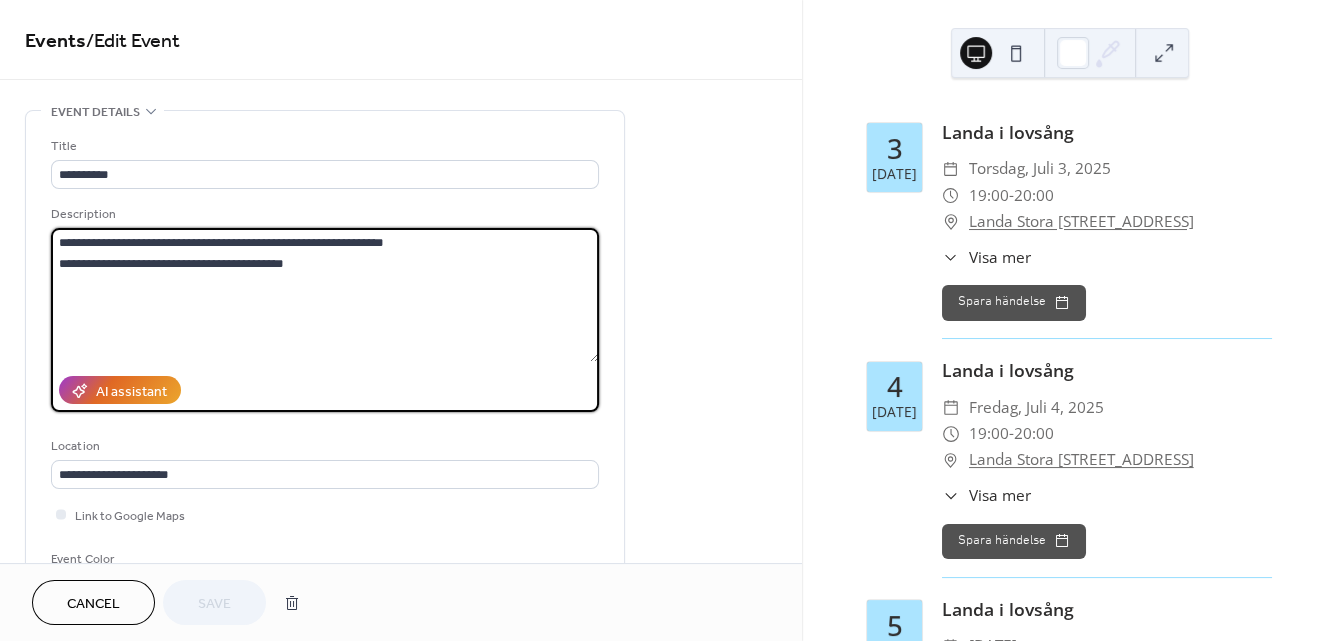 click on "**********" at bounding box center (325, 295) 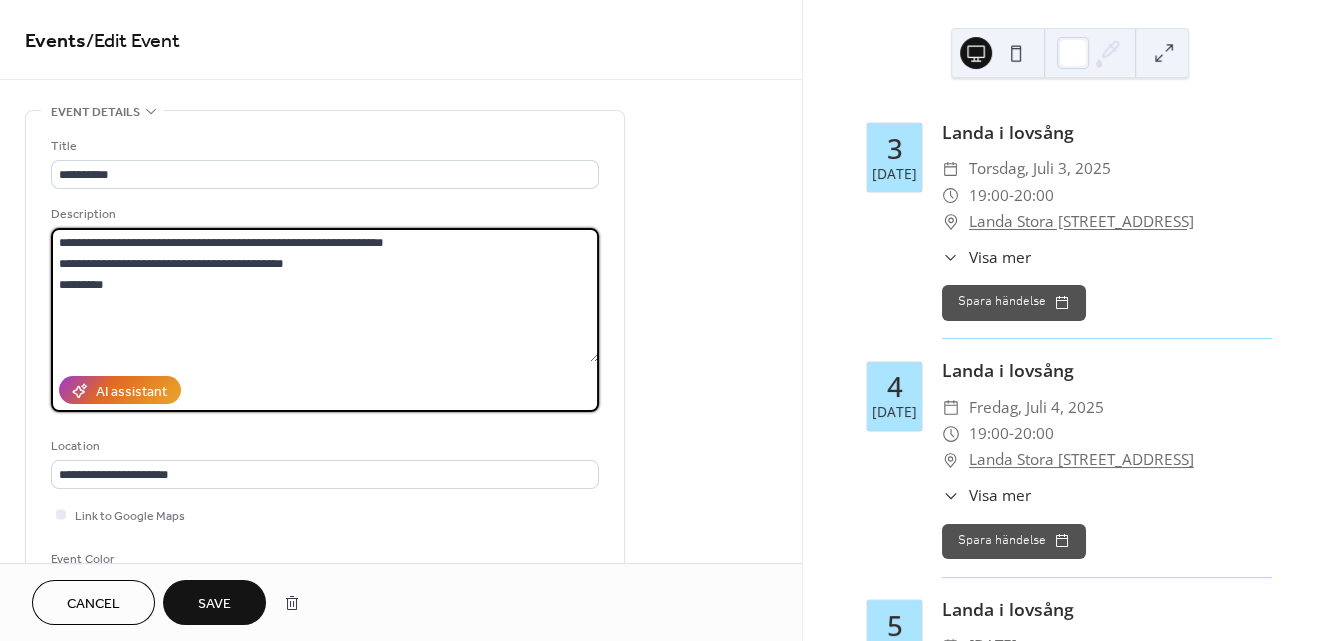 type on "**********" 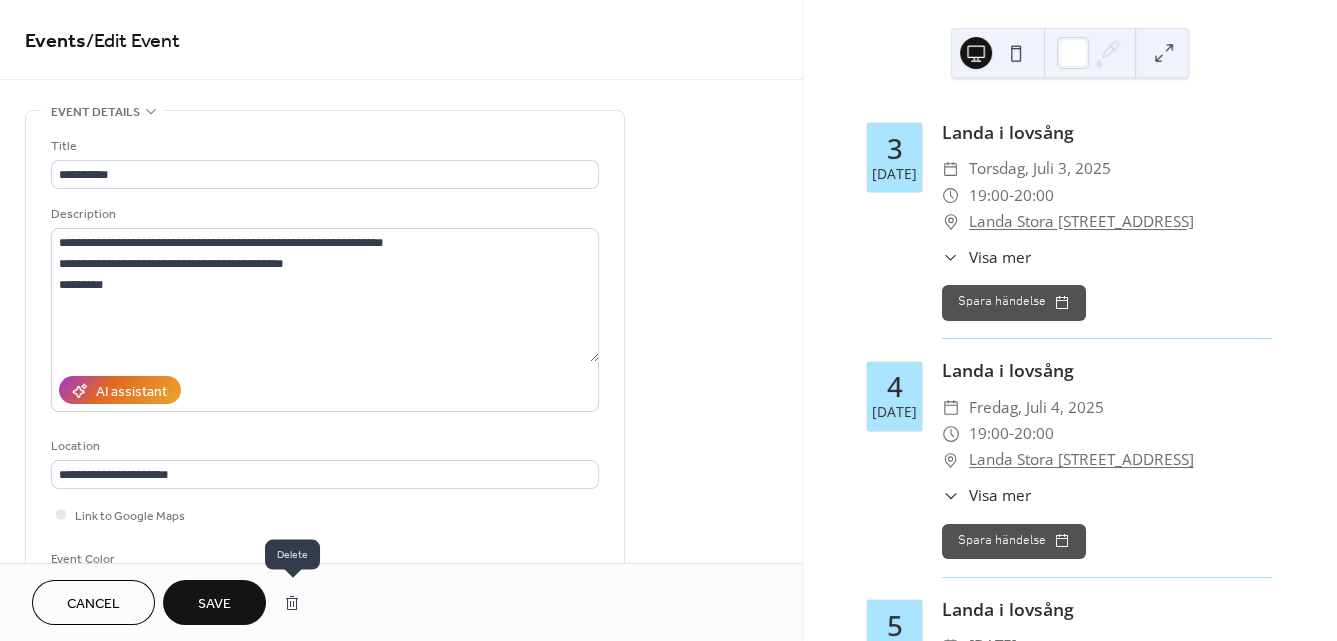 click on "Save" at bounding box center [214, 604] 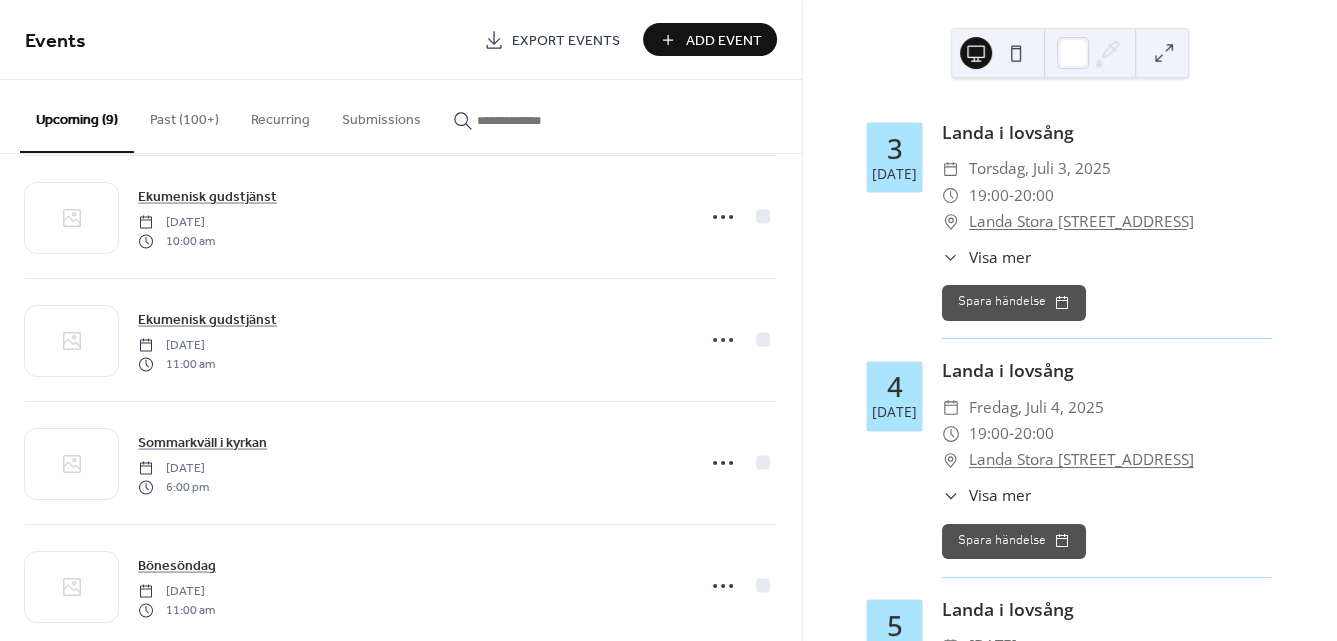 scroll, scrollTop: 466, scrollLeft: 0, axis: vertical 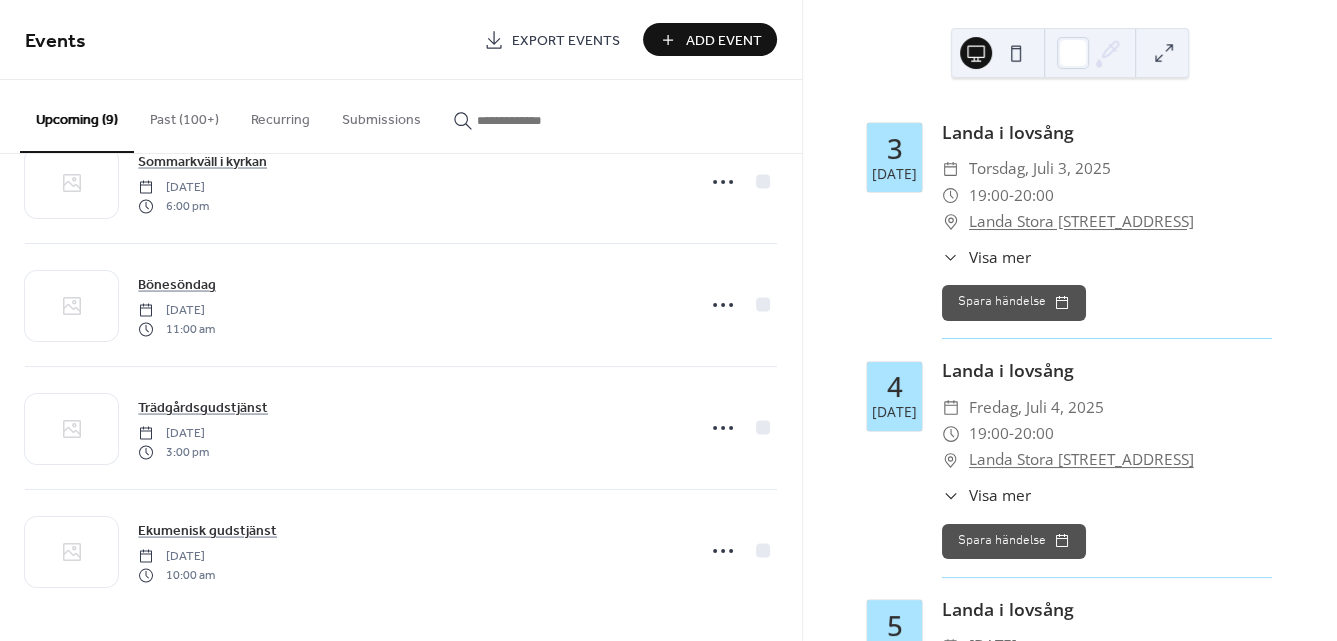 click on "Add Event" at bounding box center (724, 41) 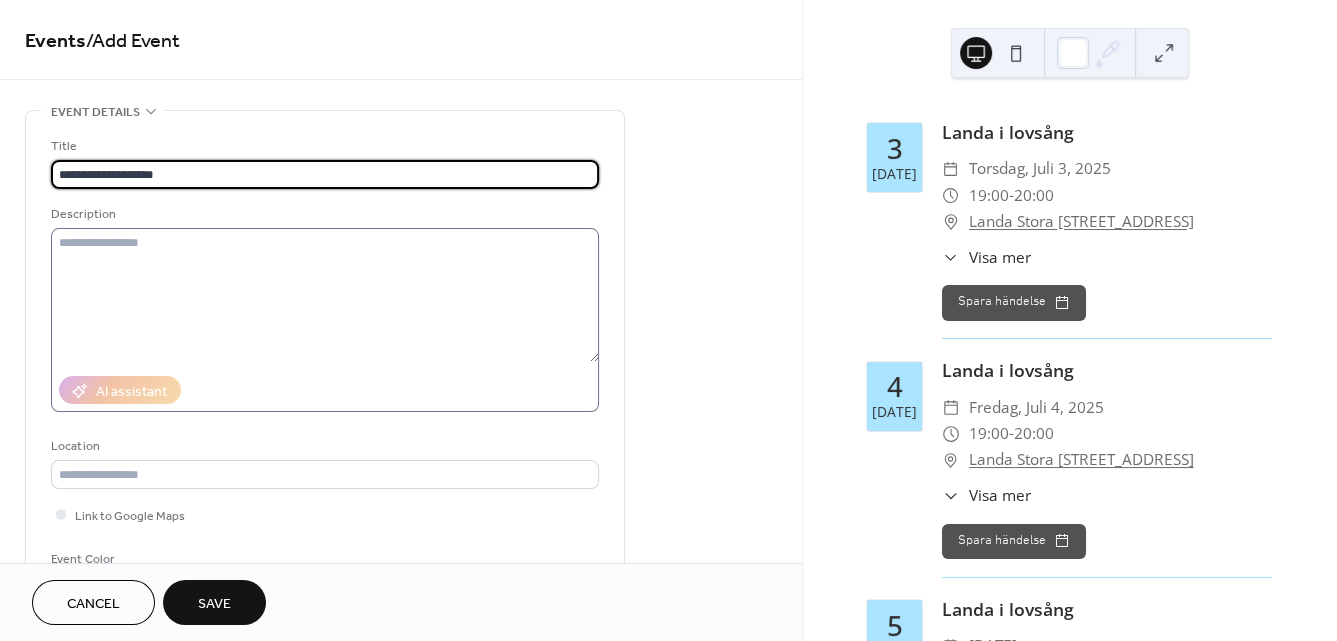 type on "**********" 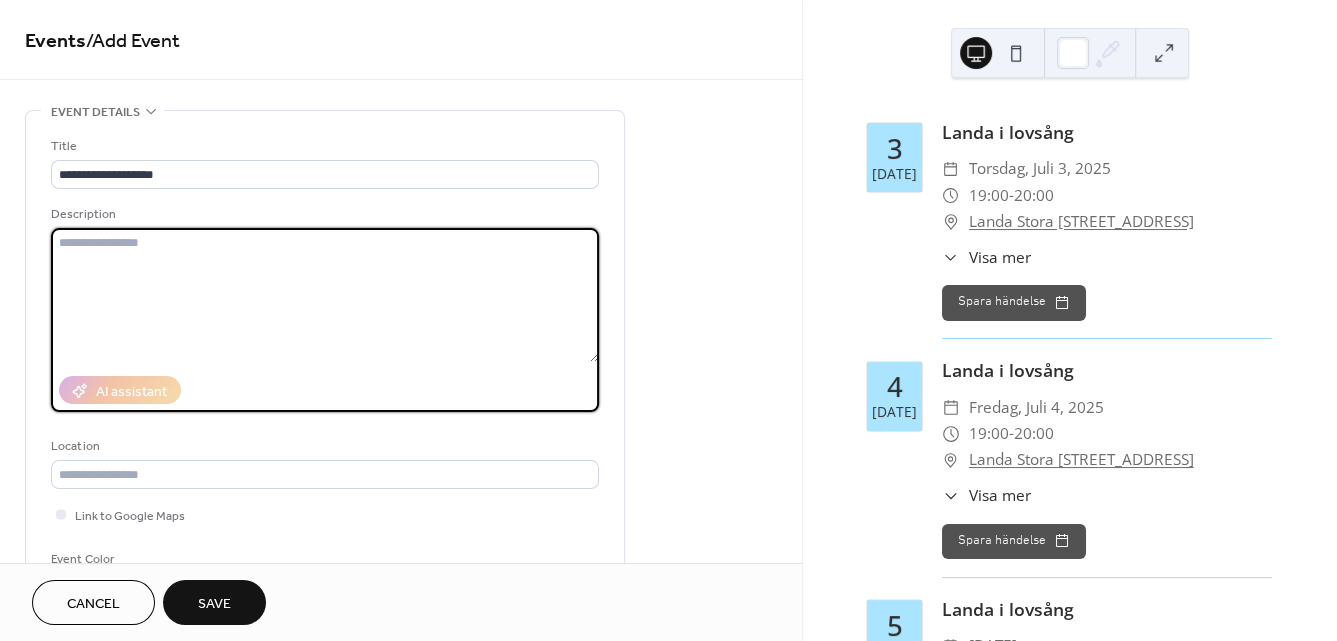 click at bounding box center [325, 295] 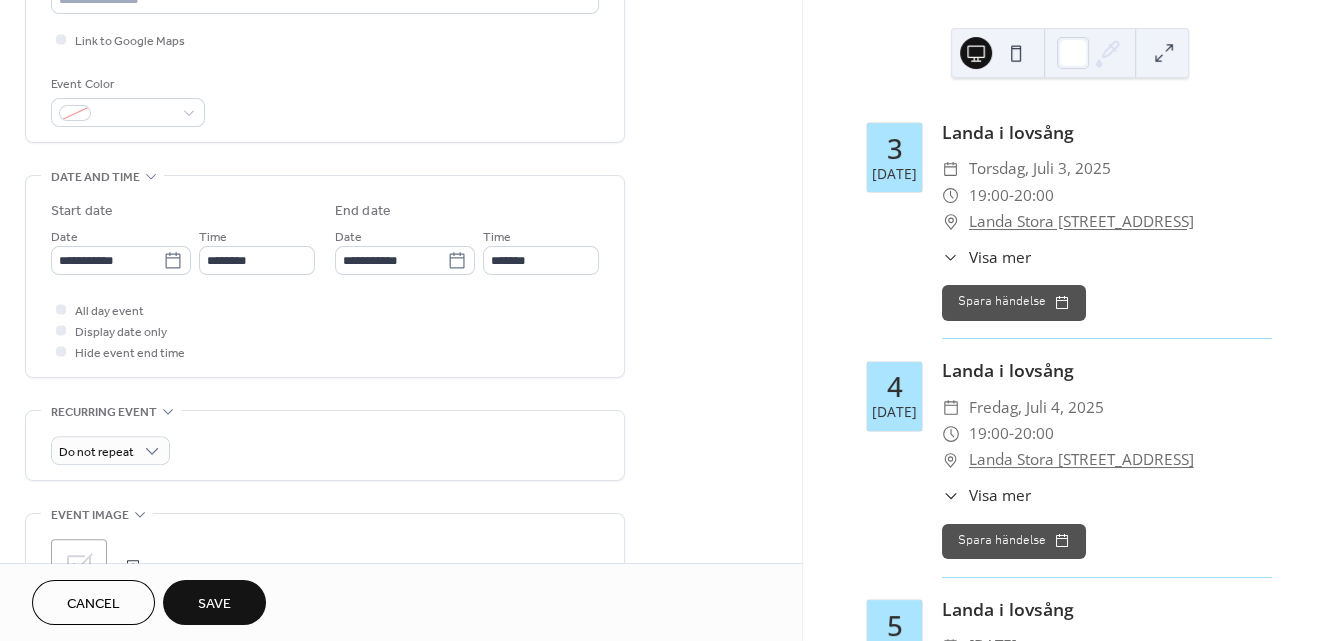 scroll, scrollTop: 542, scrollLeft: 0, axis: vertical 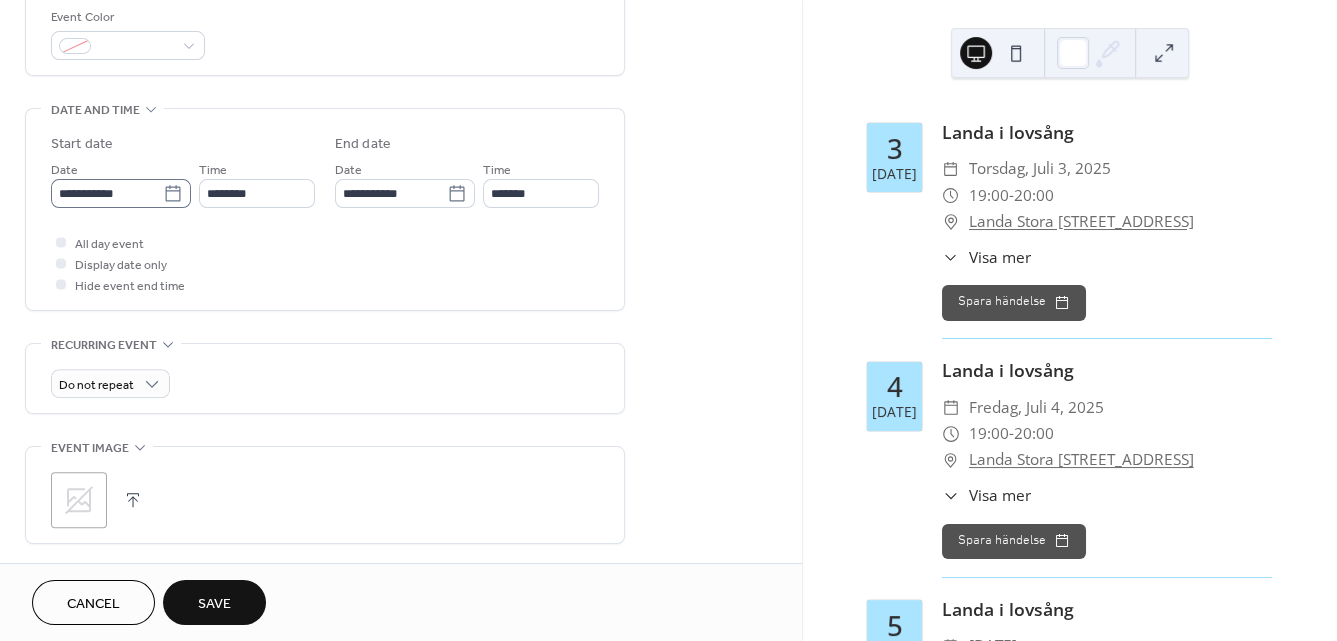 type on "**********" 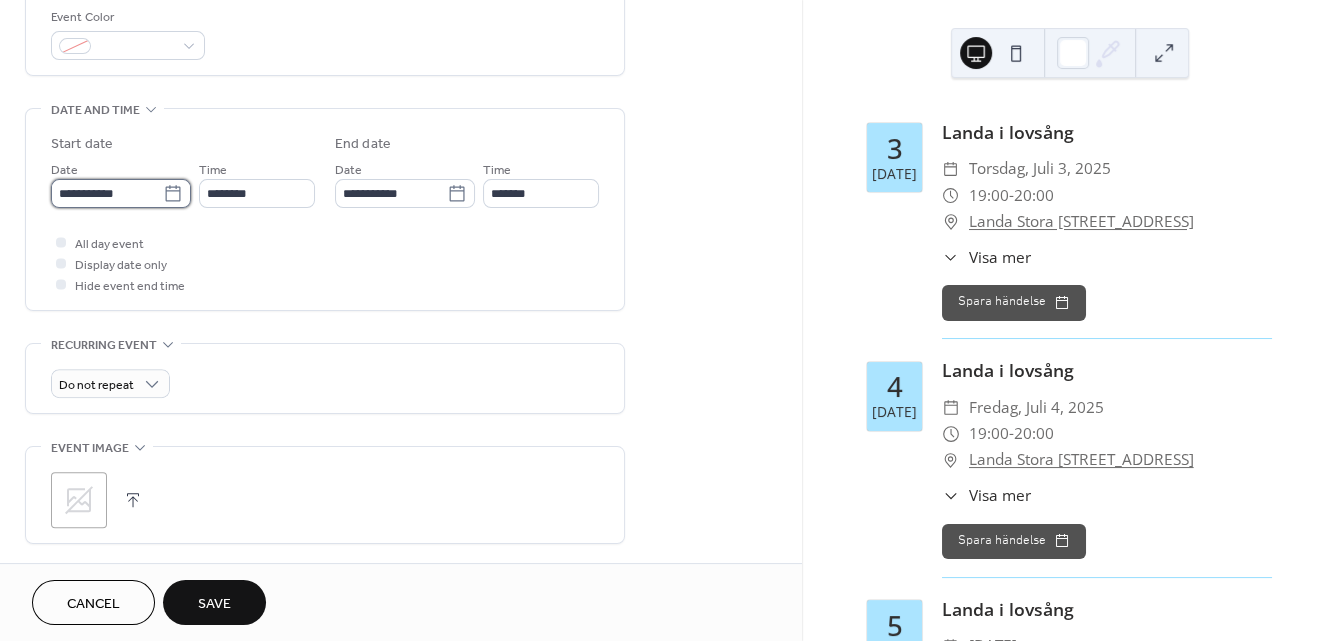 click on "**********" at bounding box center [107, 193] 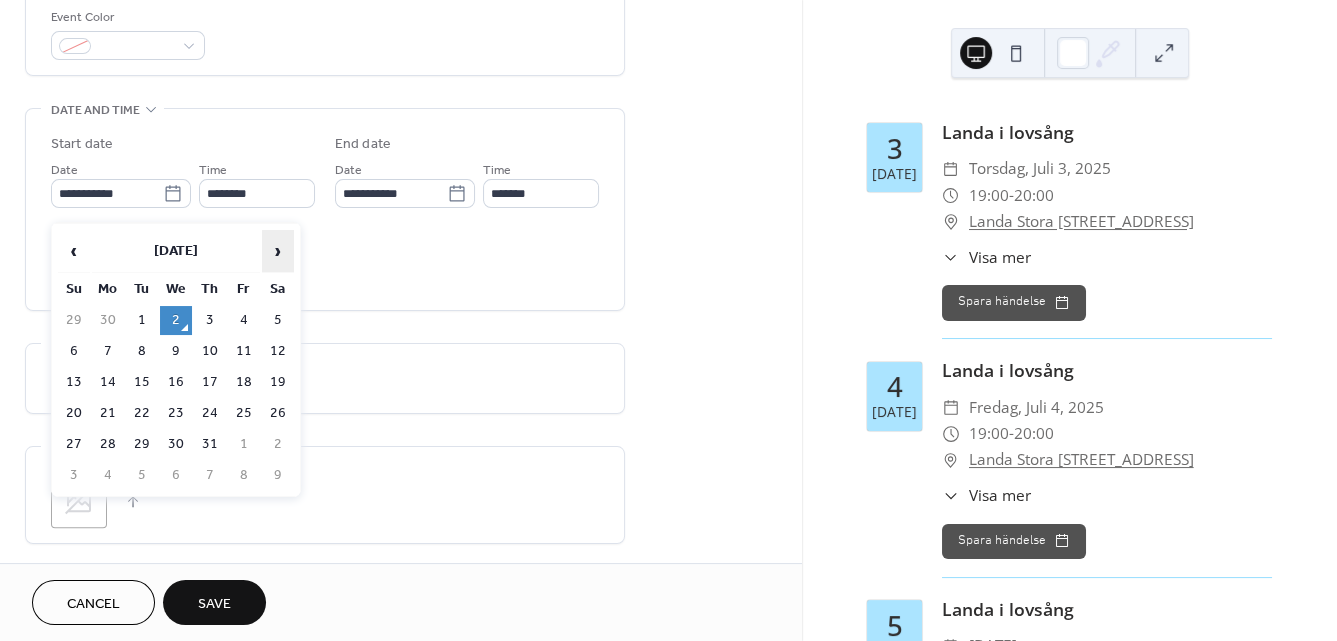 click on "›" at bounding box center (278, 251) 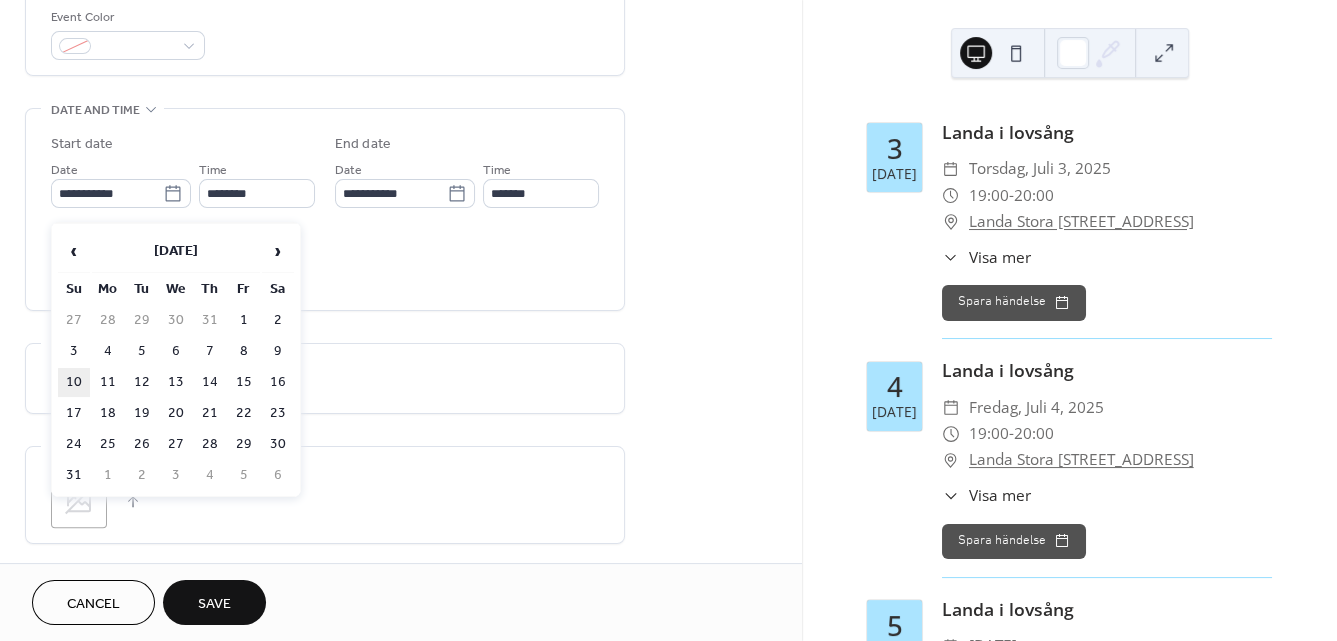 click on "10" at bounding box center [74, 382] 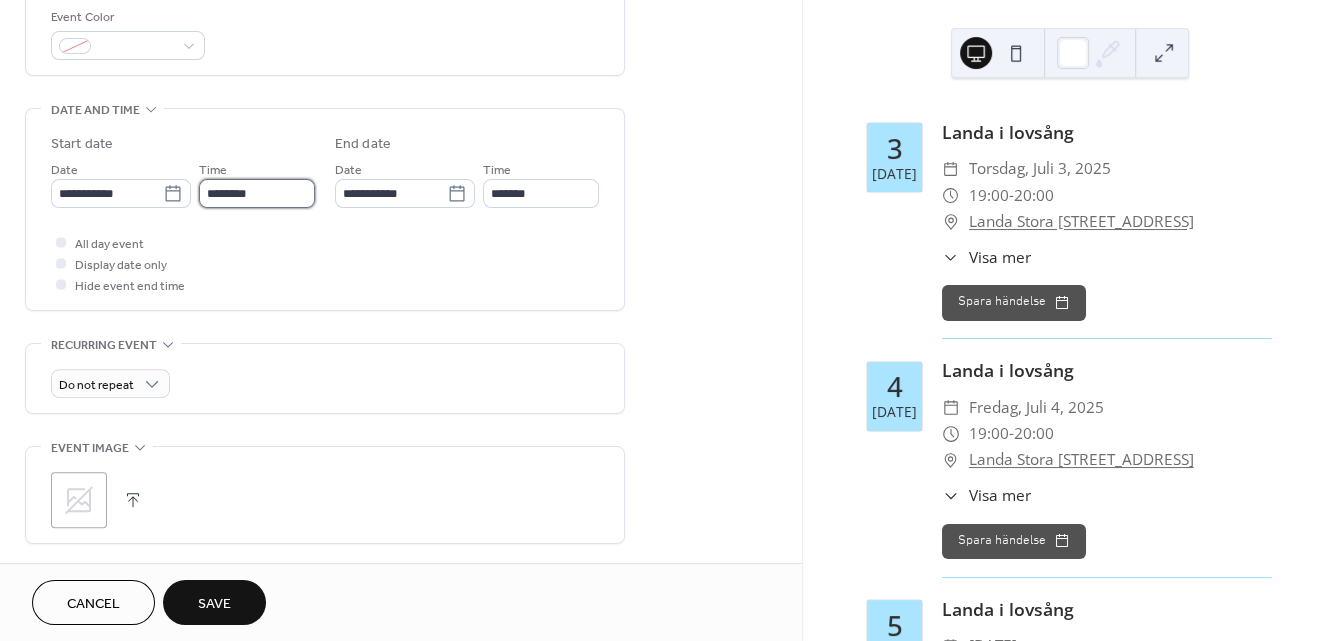 click on "********" at bounding box center [257, 193] 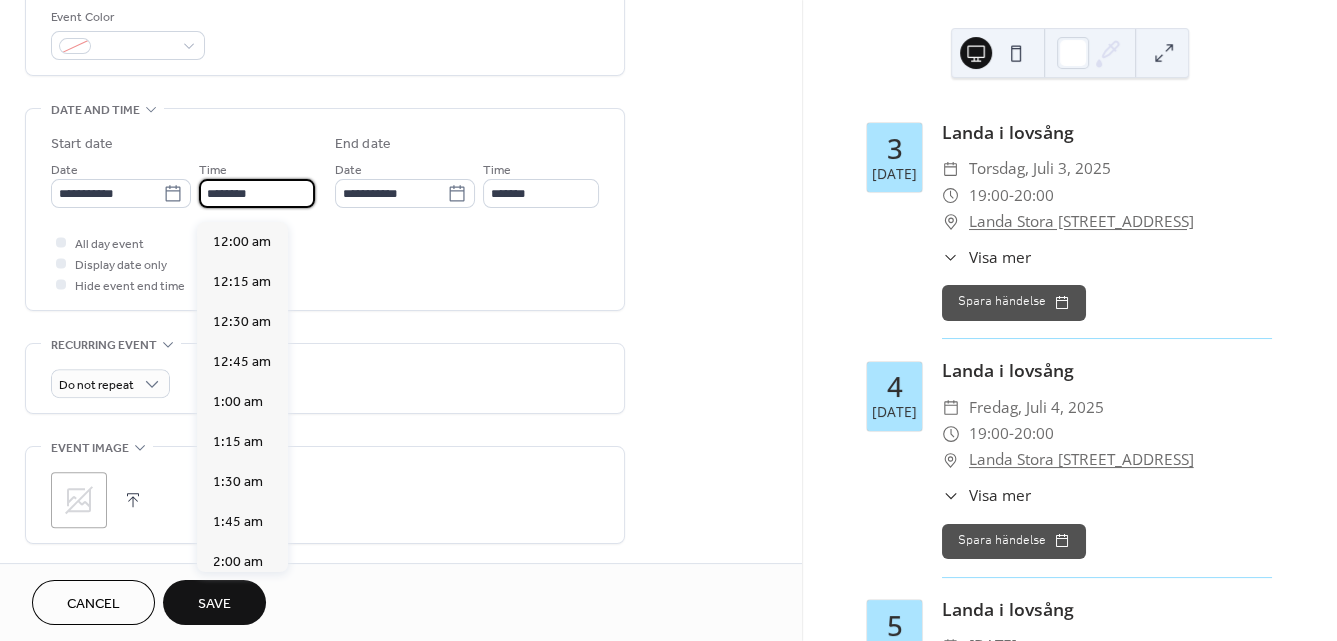 scroll, scrollTop: 1929, scrollLeft: 0, axis: vertical 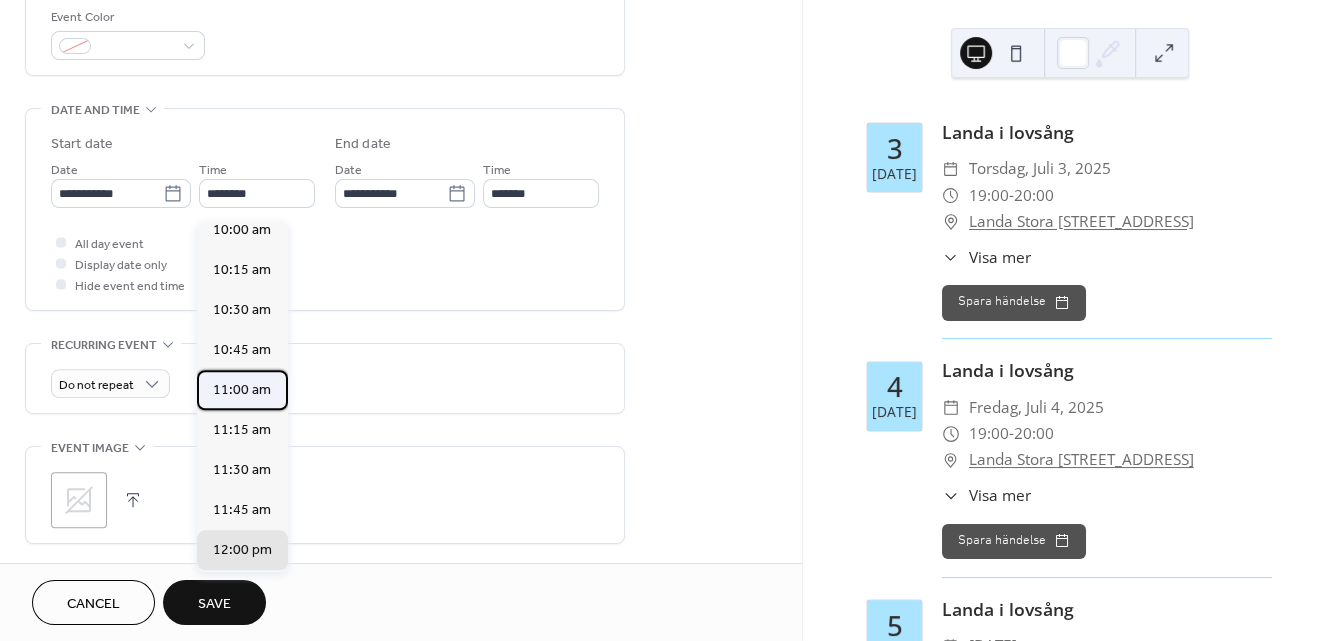click on "11:00 am" at bounding box center (242, 390) 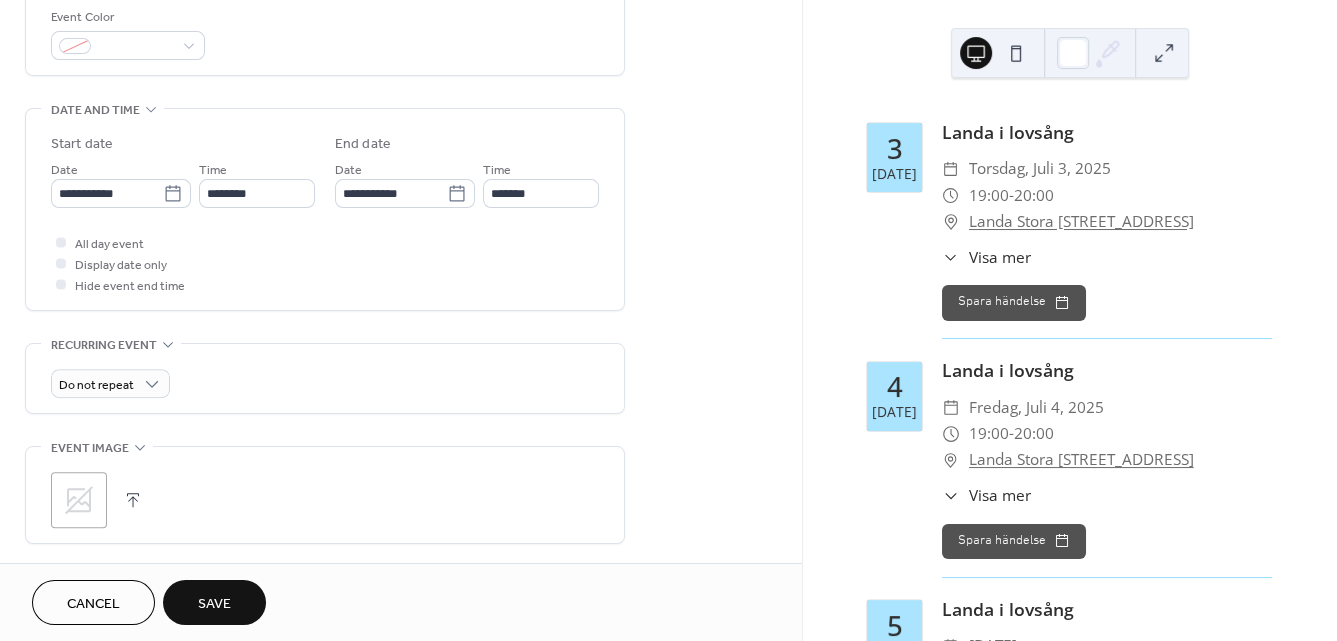 type on "********" 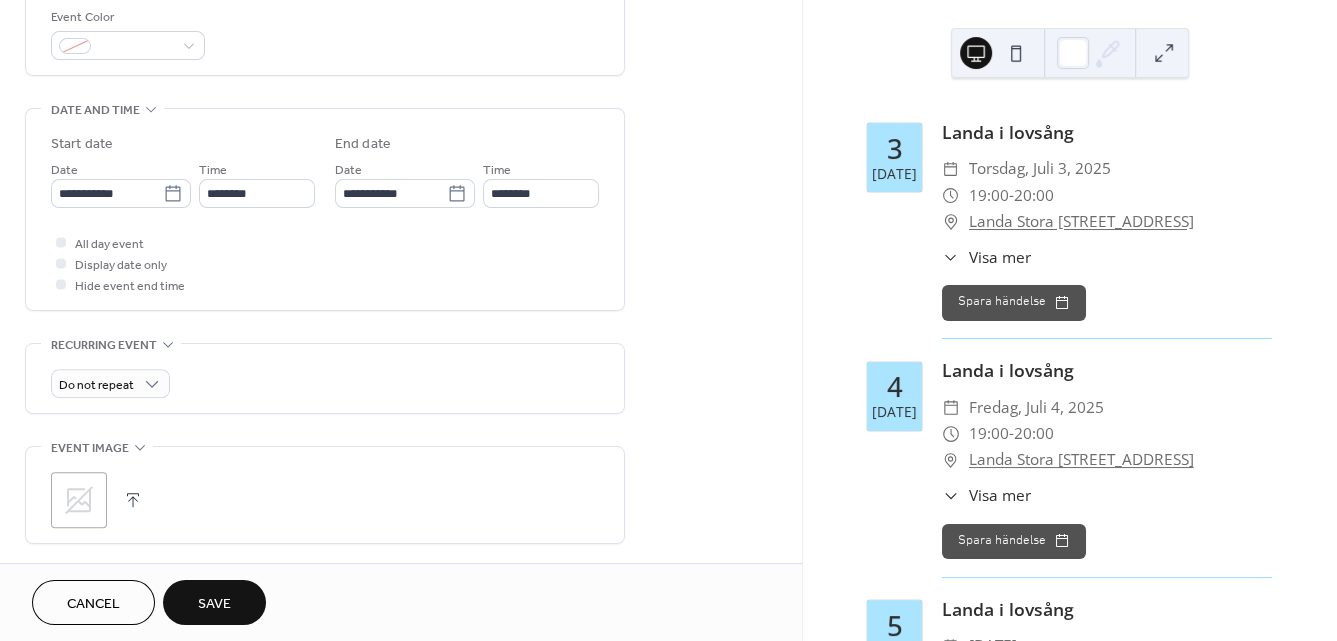 scroll, scrollTop: 774, scrollLeft: 0, axis: vertical 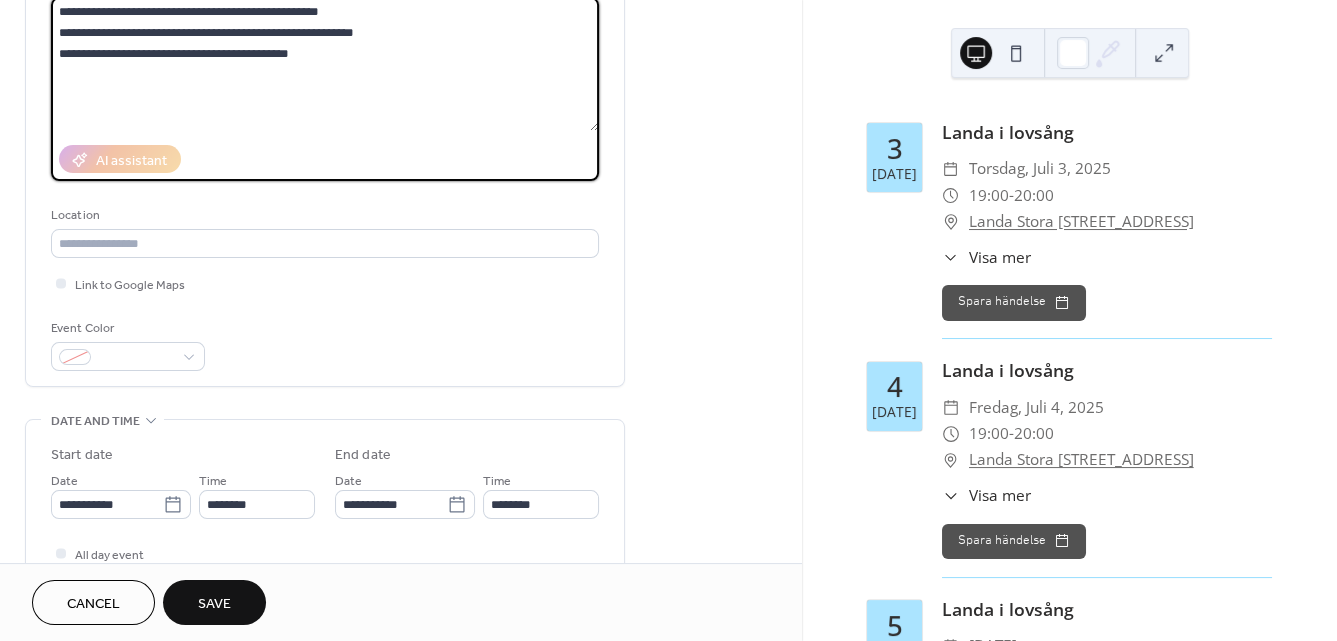 click on "**********" at bounding box center [325, 64] 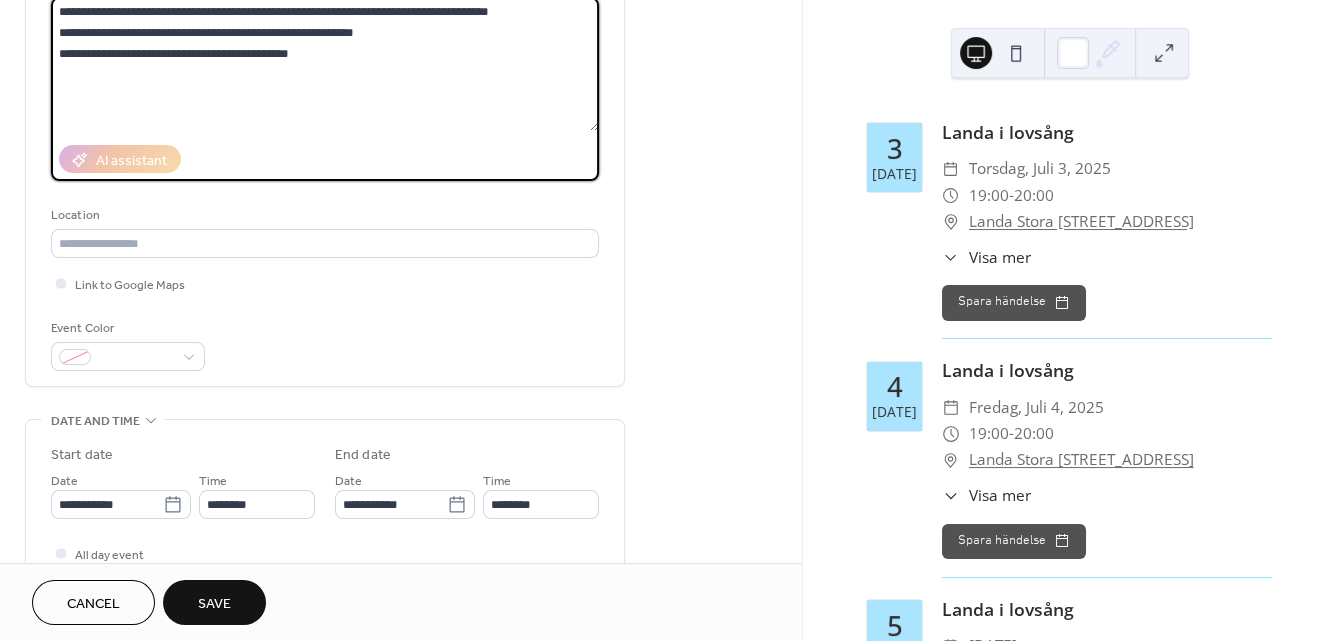 click on "**********" at bounding box center (325, 64) 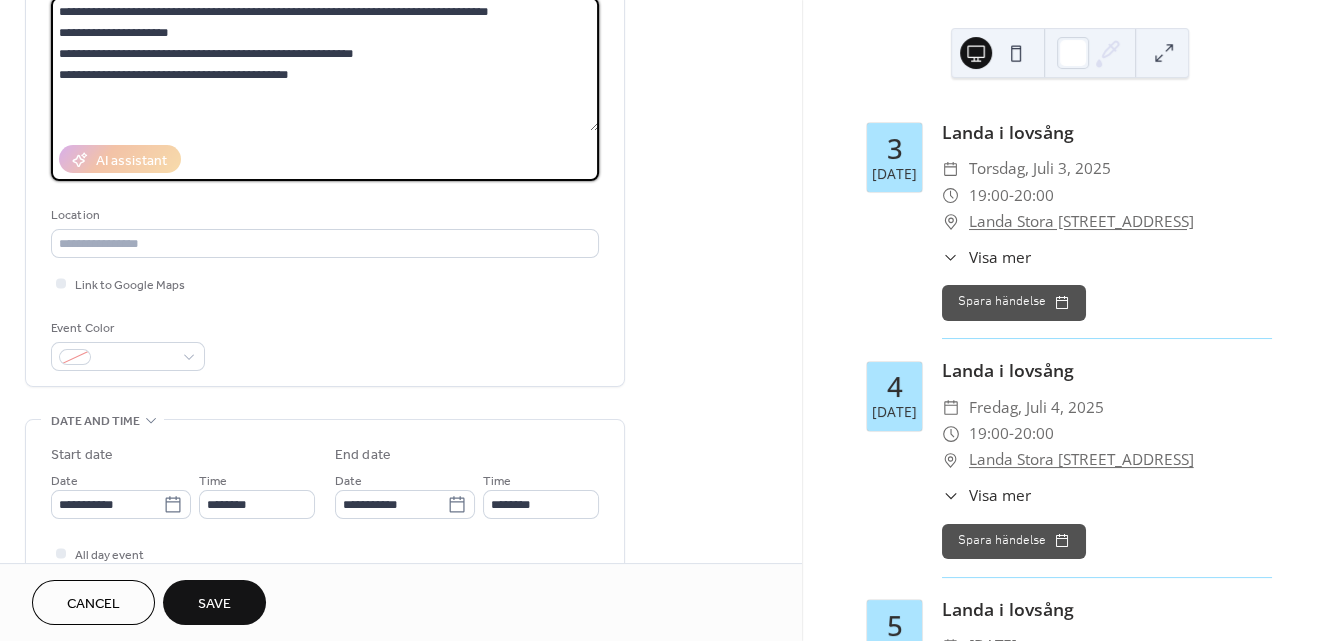 click on "**********" at bounding box center [325, 64] 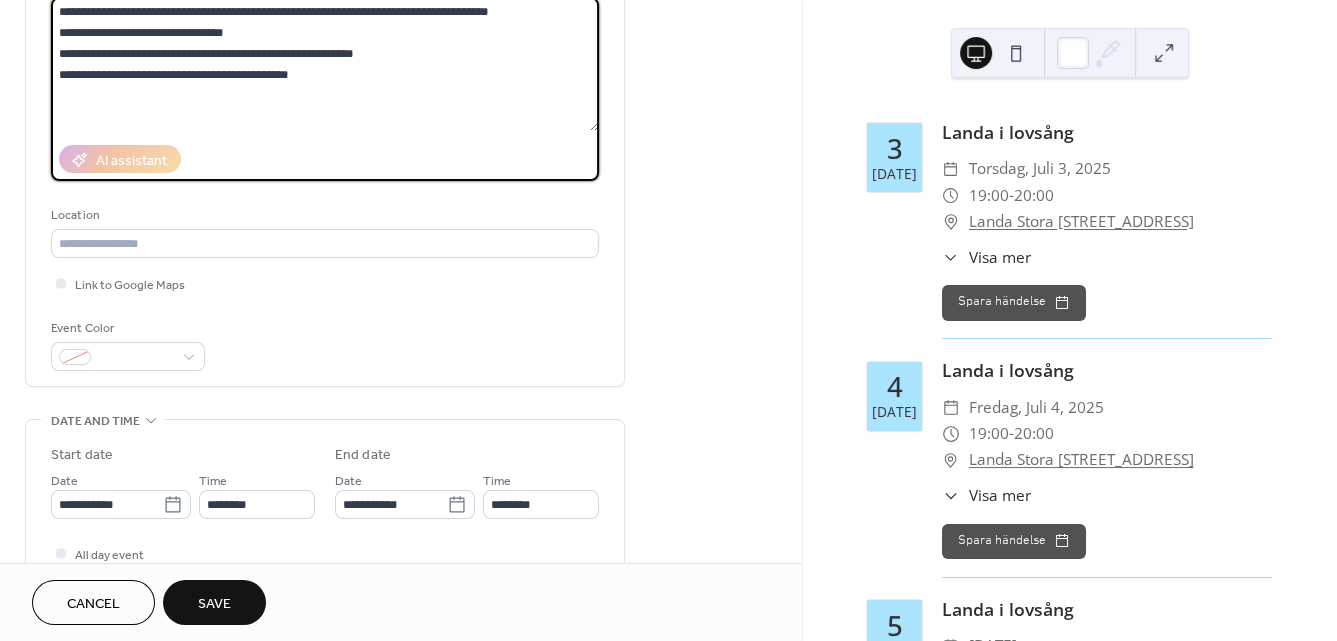 click on "**********" at bounding box center (325, 64) 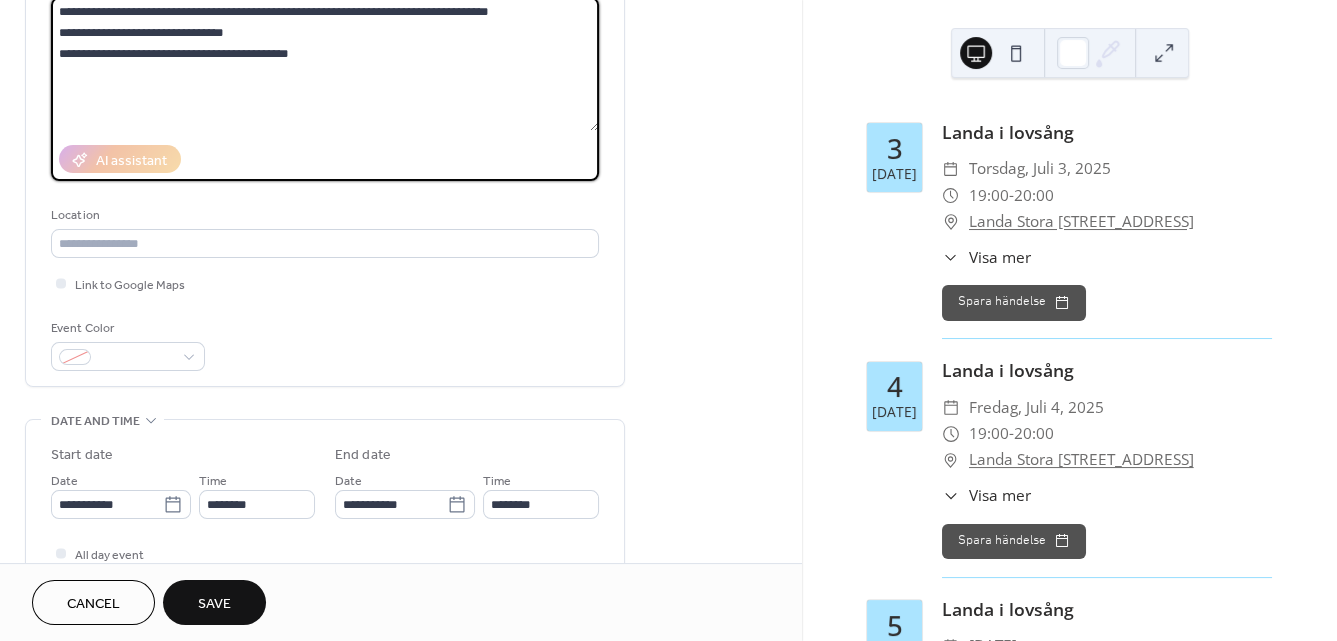 click on "**********" at bounding box center (325, 64) 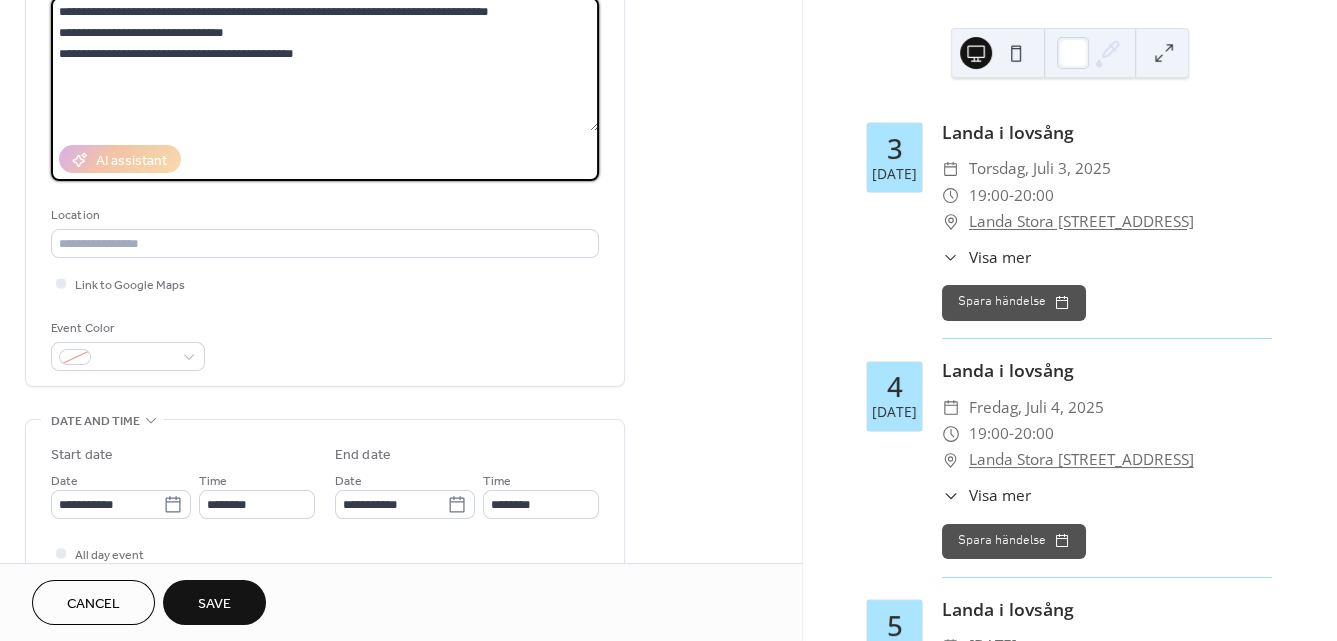paste on "**********" 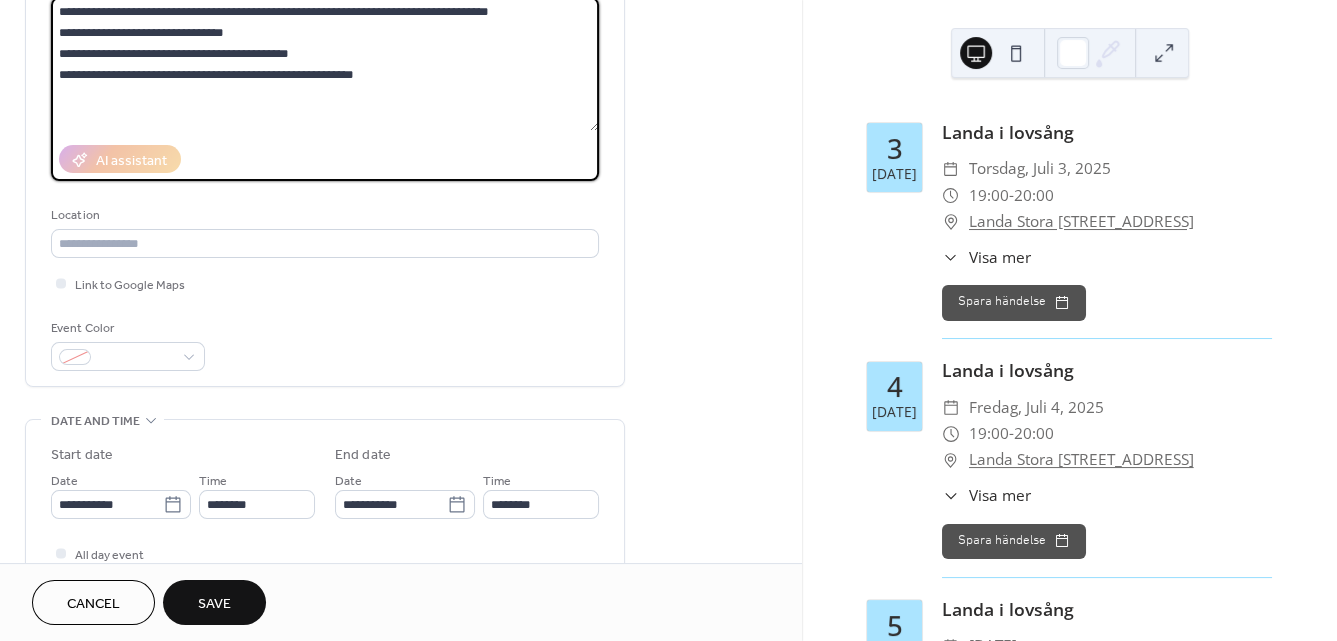 type on "**********" 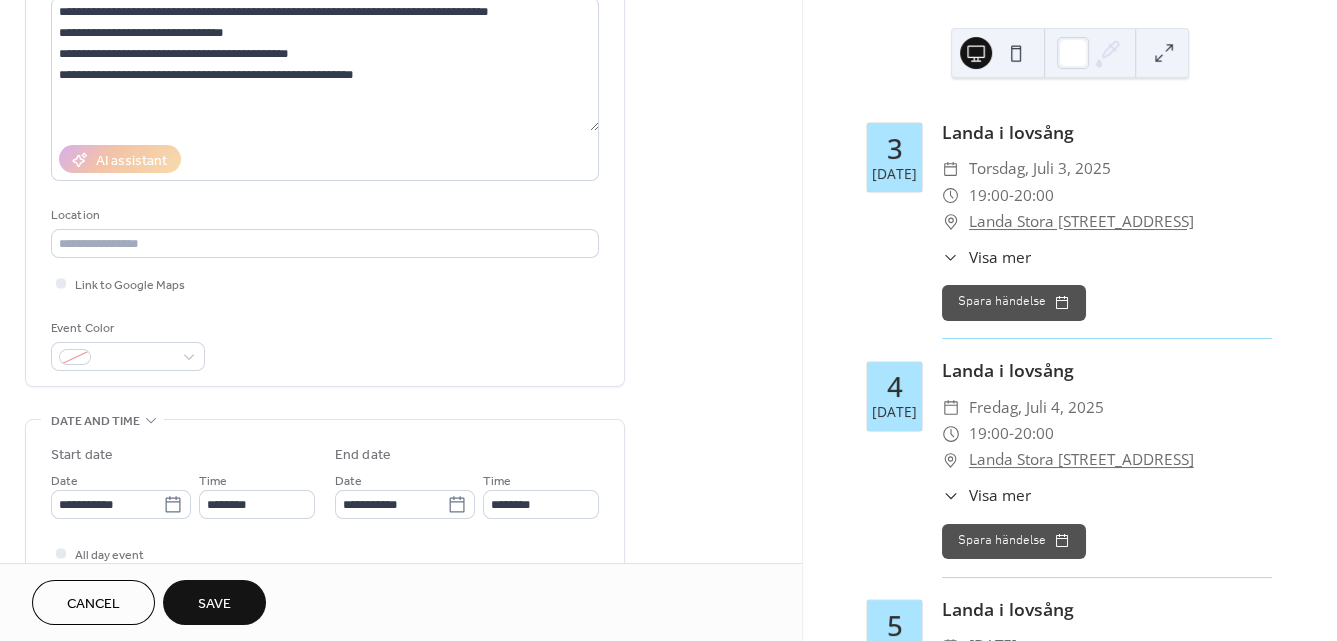 click on "Save" at bounding box center (214, 604) 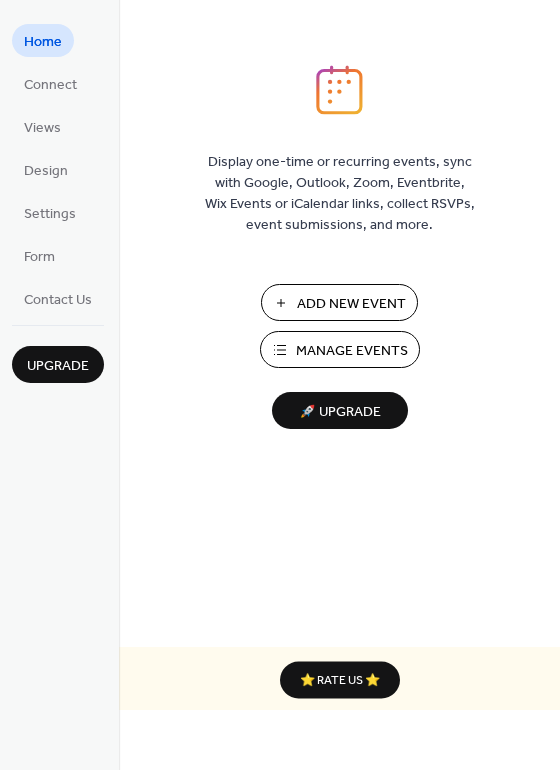 scroll, scrollTop: 0, scrollLeft: 0, axis: both 